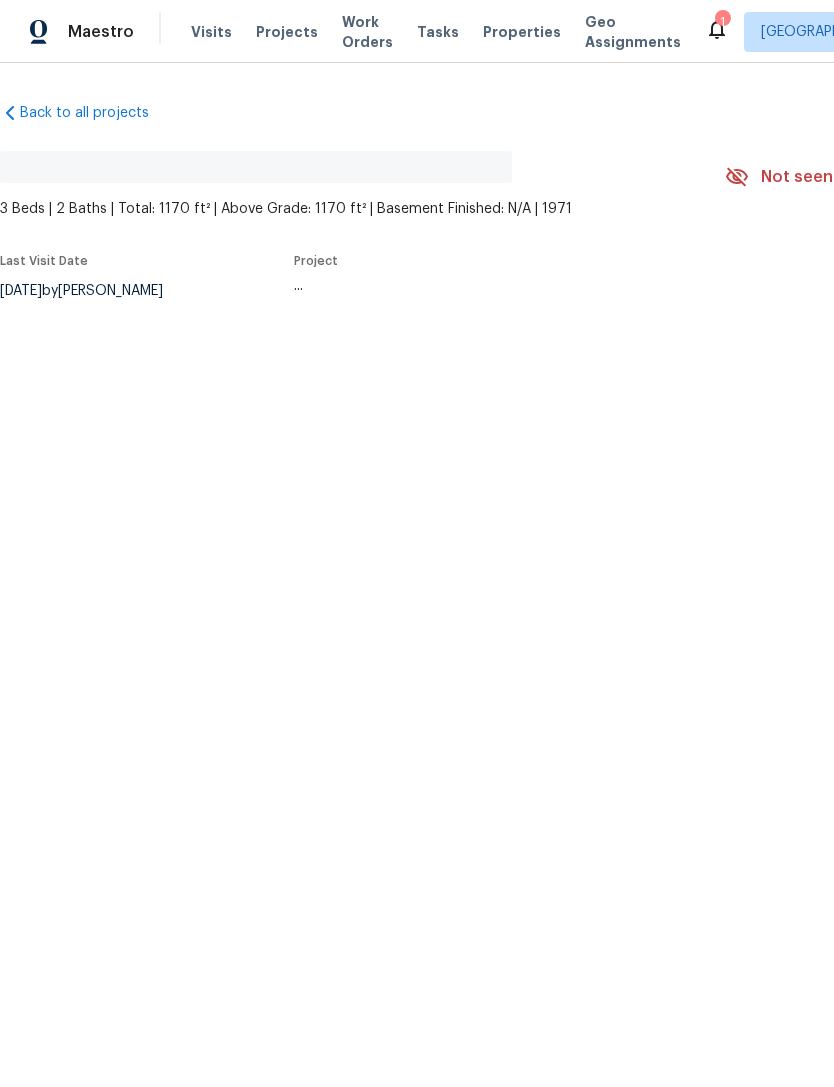 scroll, scrollTop: 0, scrollLeft: 0, axis: both 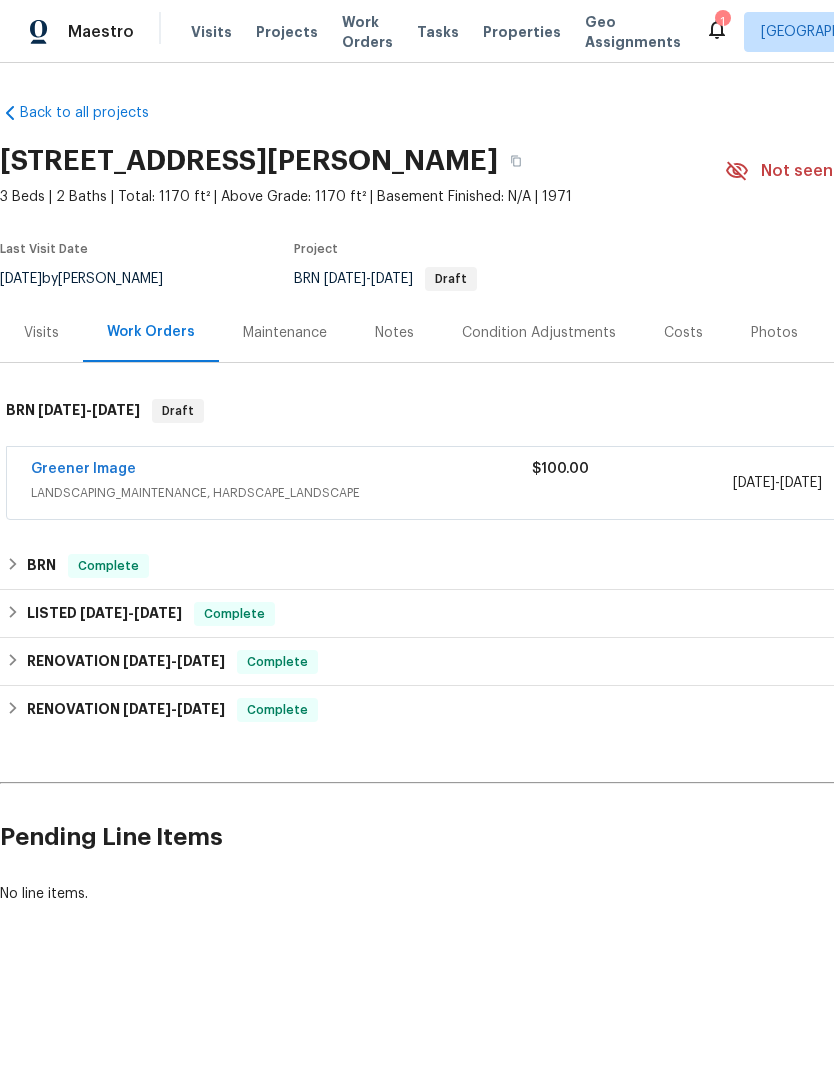 click on "Greener Image" at bounding box center (83, 469) 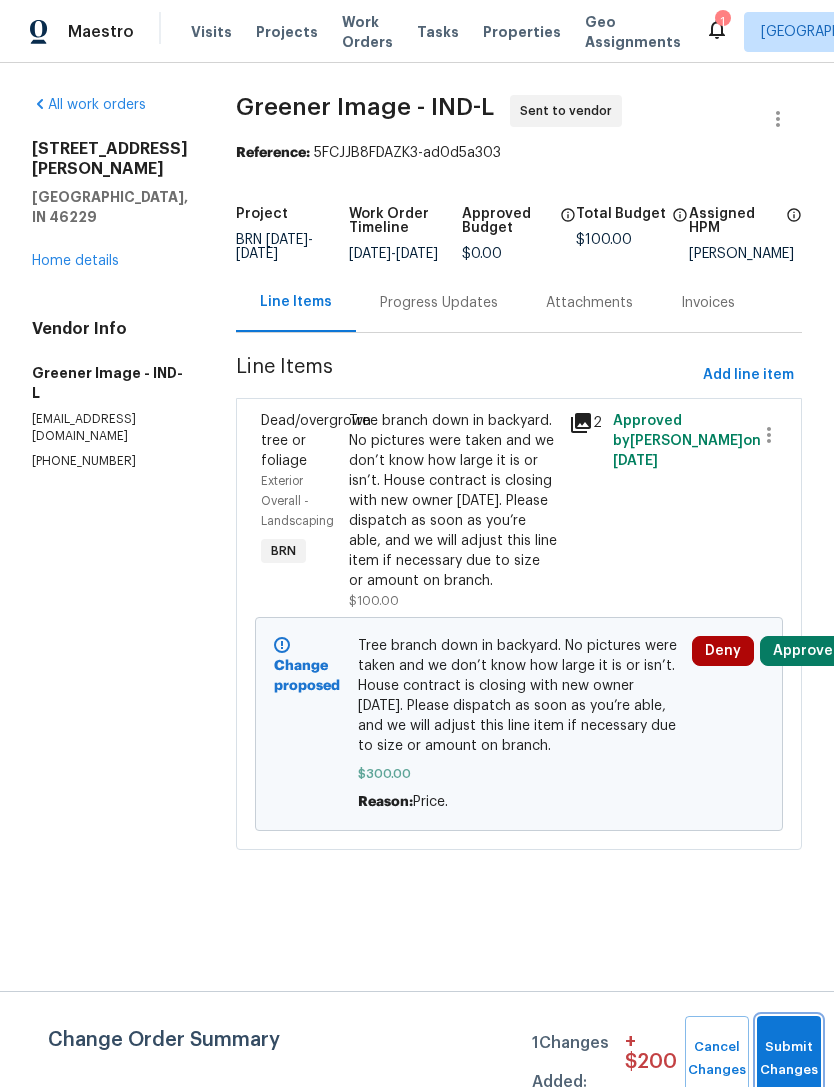 click on "Submit Changes" at bounding box center (789, 1059) 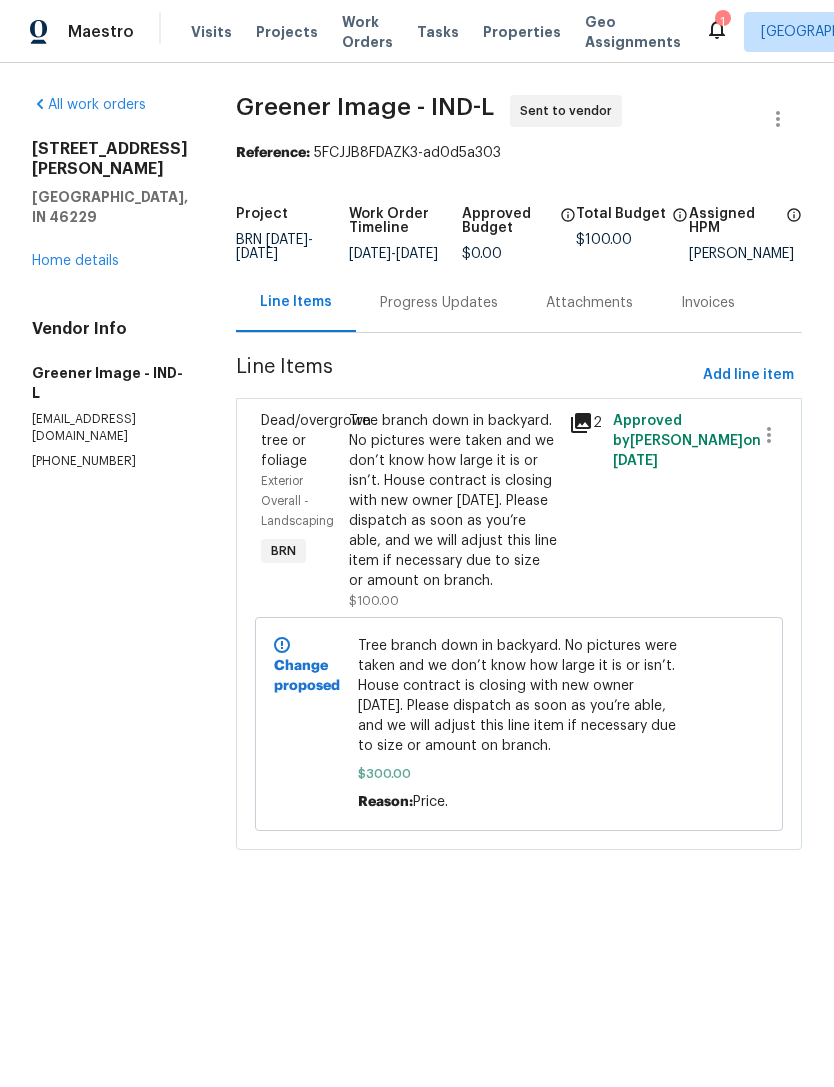 click on "Tree branch down in backyard. No pictures were taken and we don’t know how large it is or isn’t. House contract is closing with new owner tomorrow. Please dispatch as soon as you’re able, and we will adjust this line item if necessary due to size or amount on branch." at bounding box center (453, 501) 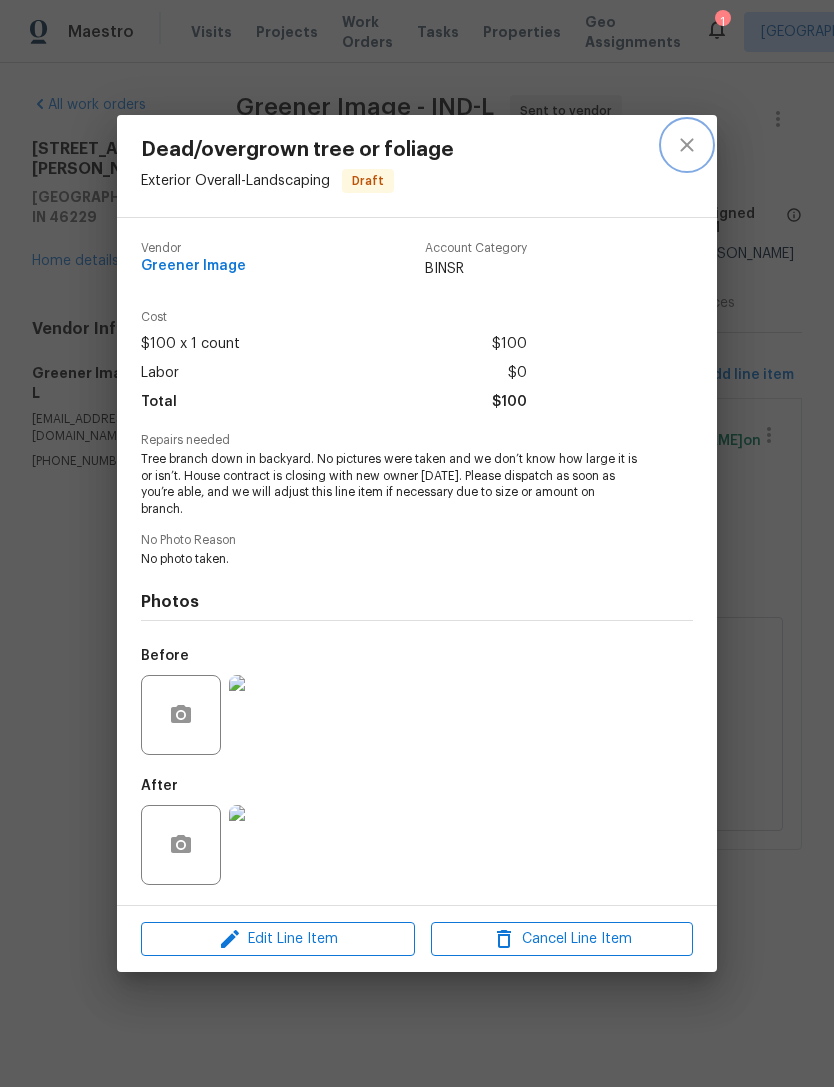 click 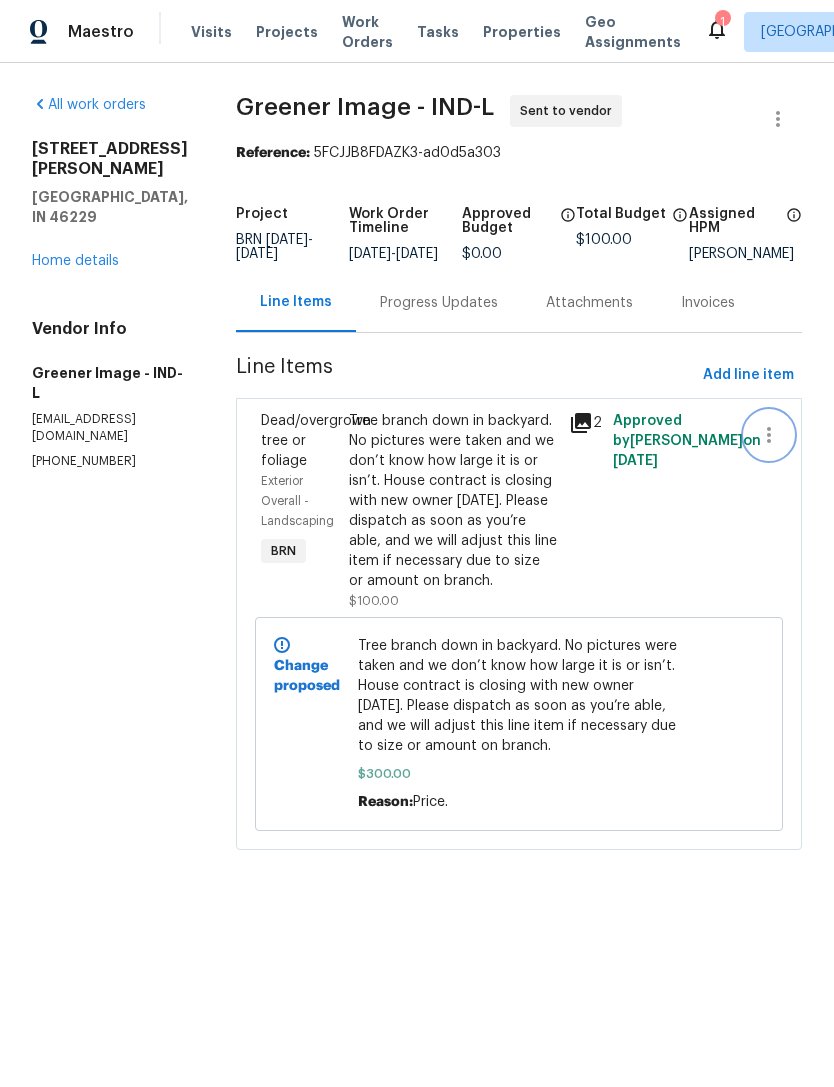 click 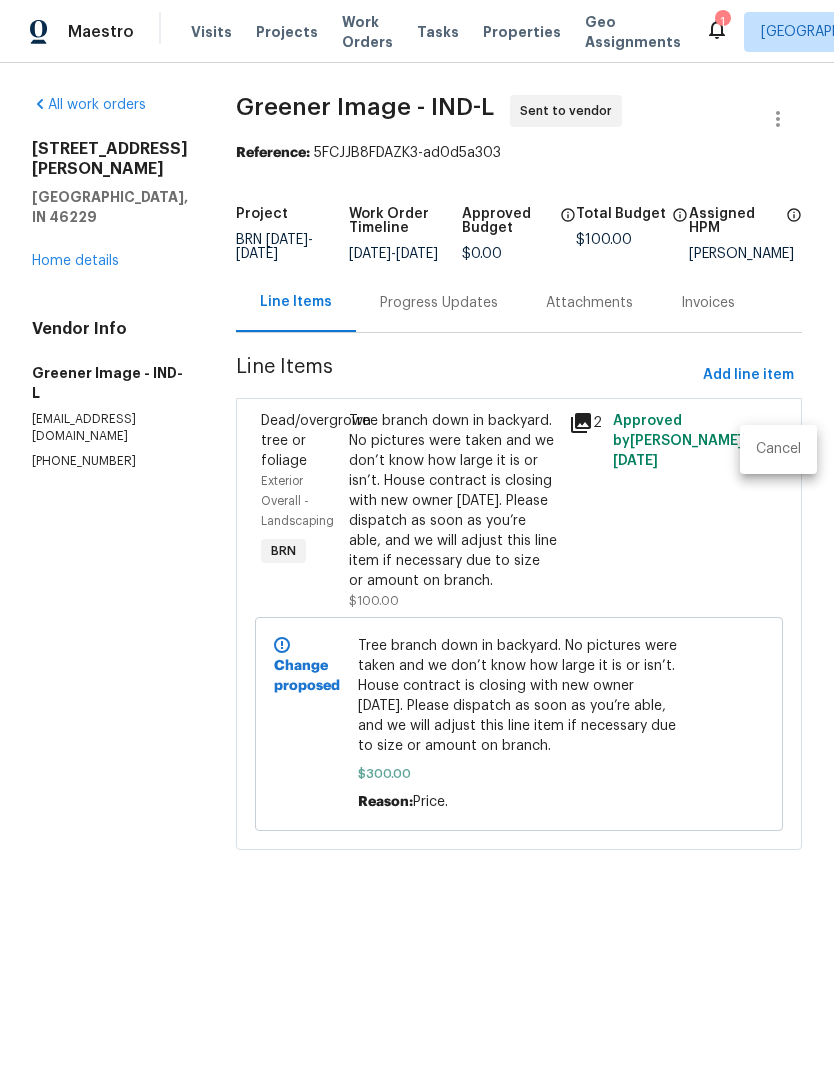click at bounding box center [417, 543] 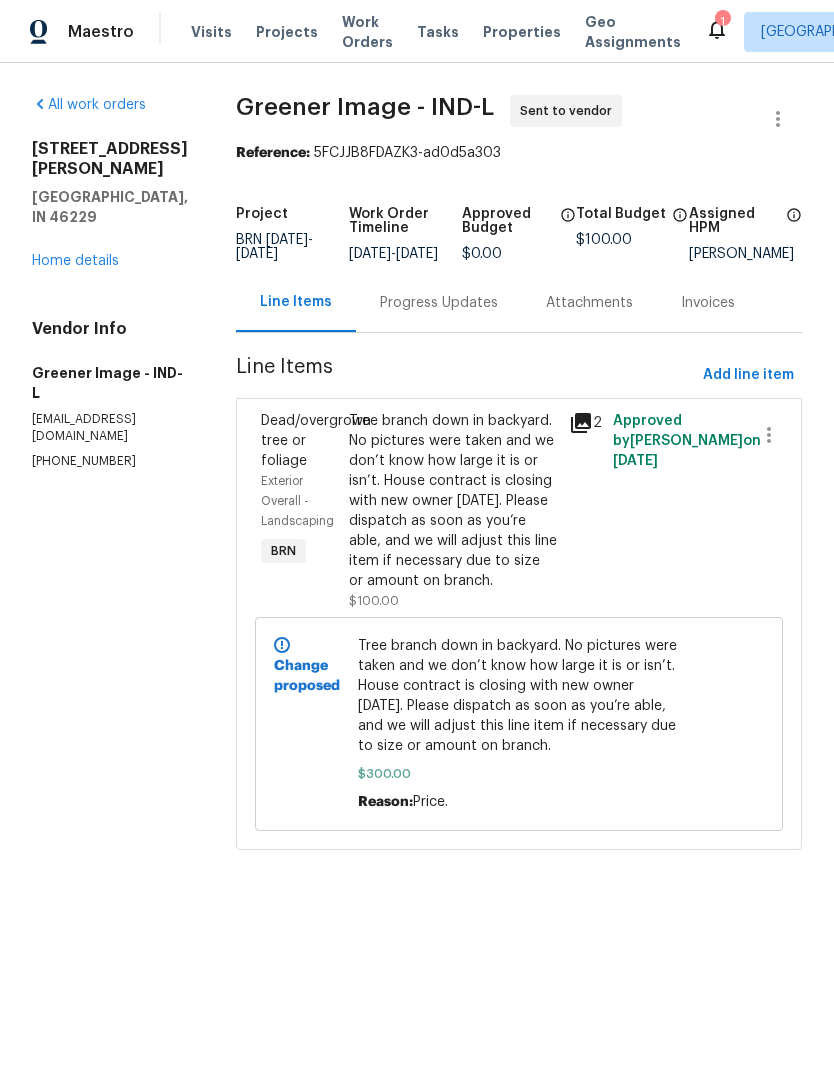 click on "Tree branch down in backyard. No pictures were taken and we don’t know how large it is or isn’t. House contract is closing with new owner tomorrow. Please dispatch as soon as you’re able, and we will adjust this line item if necessary due to size or amount on branch." at bounding box center [519, 696] 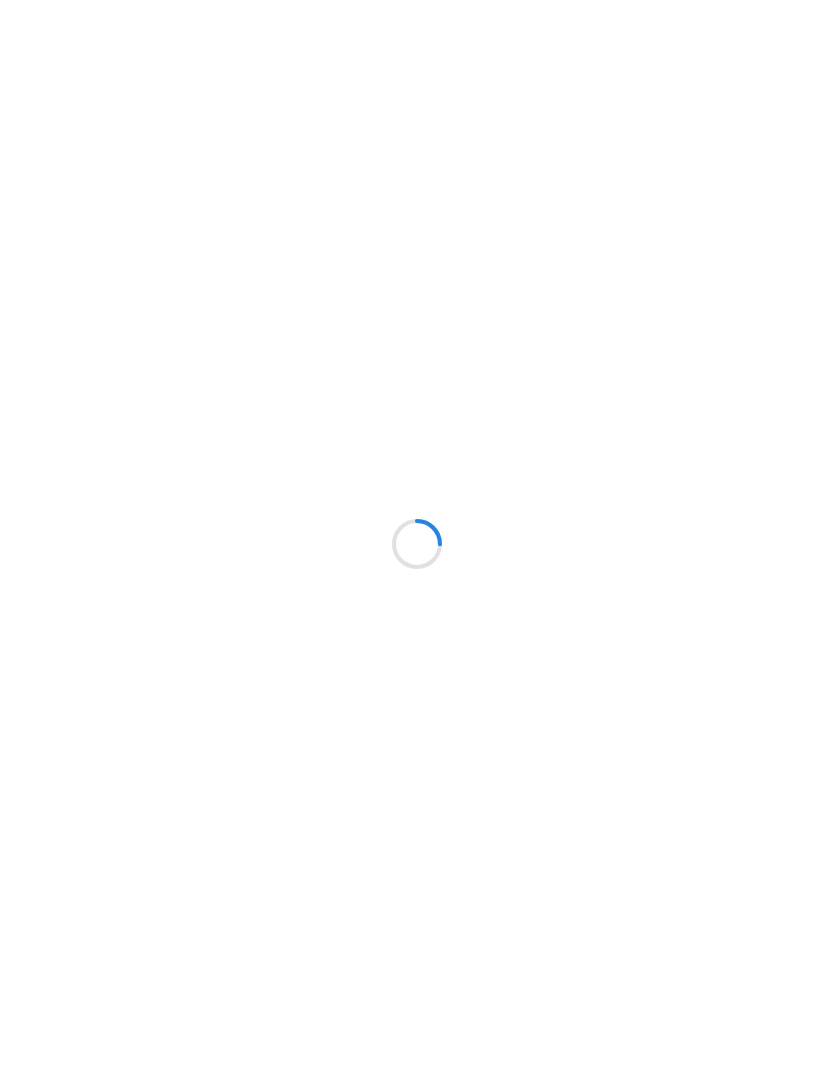 scroll, scrollTop: 0, scrollLeft: 0, axis: both 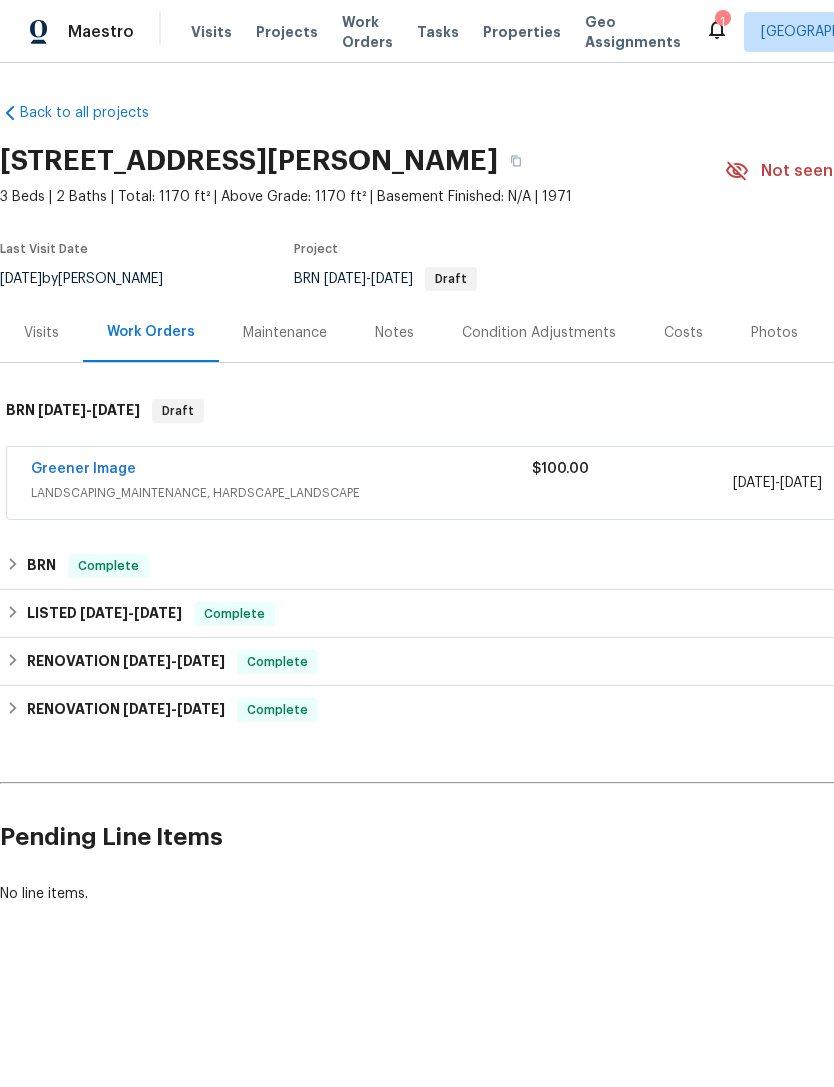 click on "Greener Image" at bounding box center [83, 469] 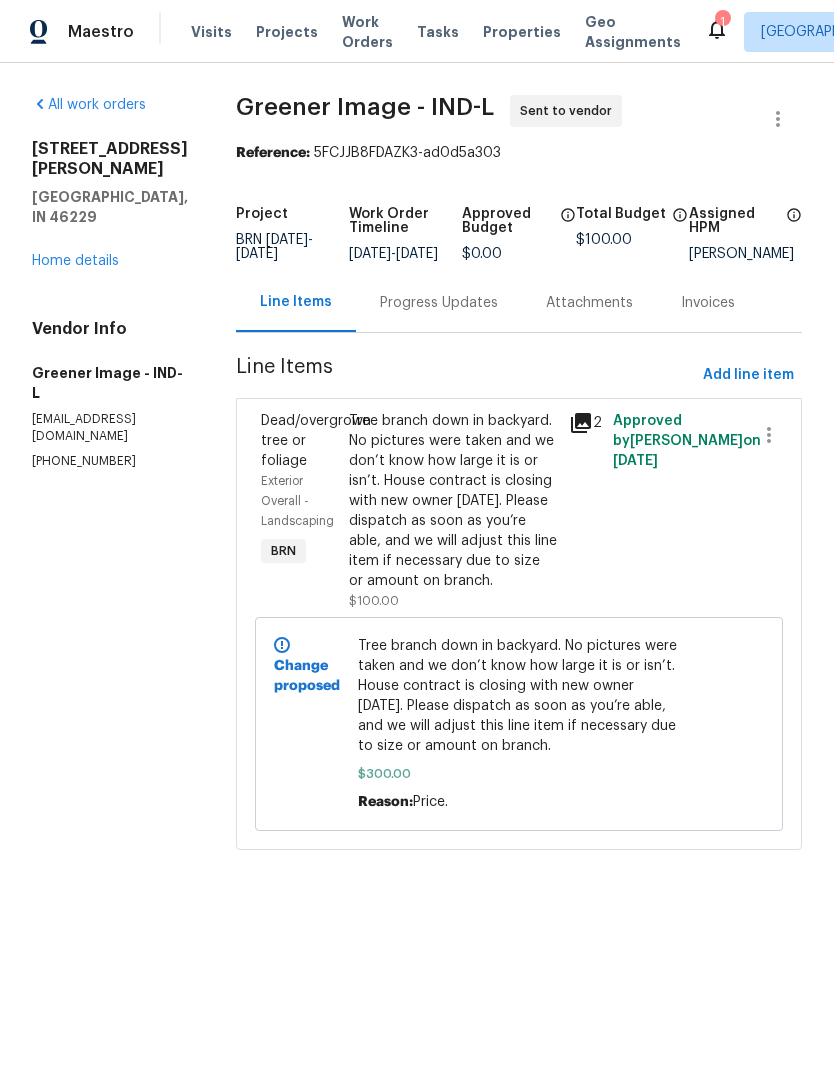 click on "Tree branch down in backyard. No pictures were taken and we don’t know how large it is or isn’t. House contract is closing with new owner [DATE]. Please dispatch as soon as you’re able, and we will adjust this line item if necessary due to size or amount on branch." at bounding box center [453, 501] 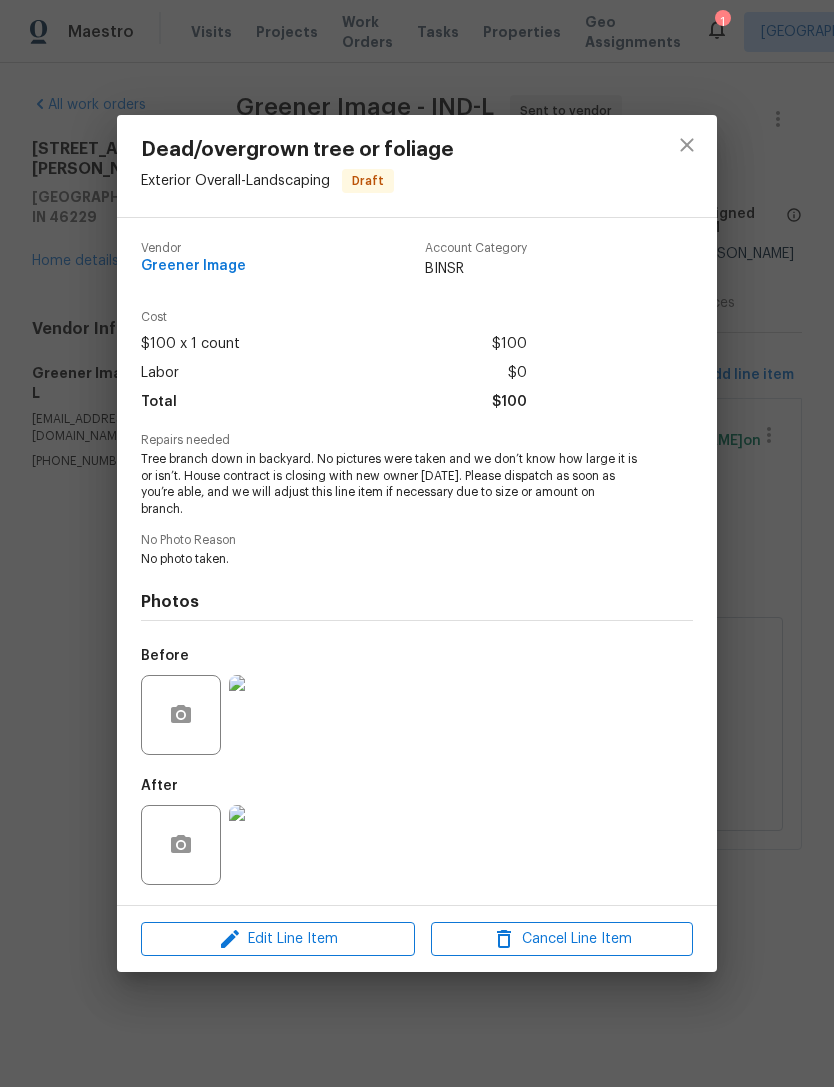 click on "Draft" at bounding box center (368, 181) 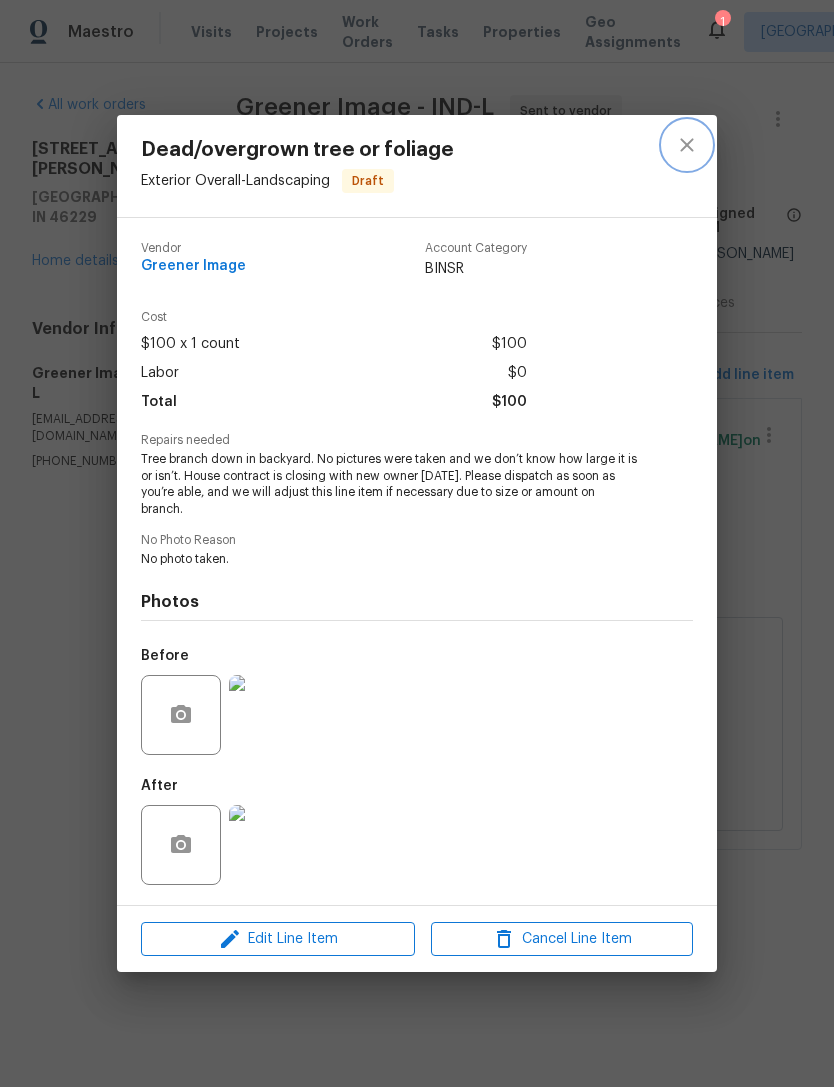 click 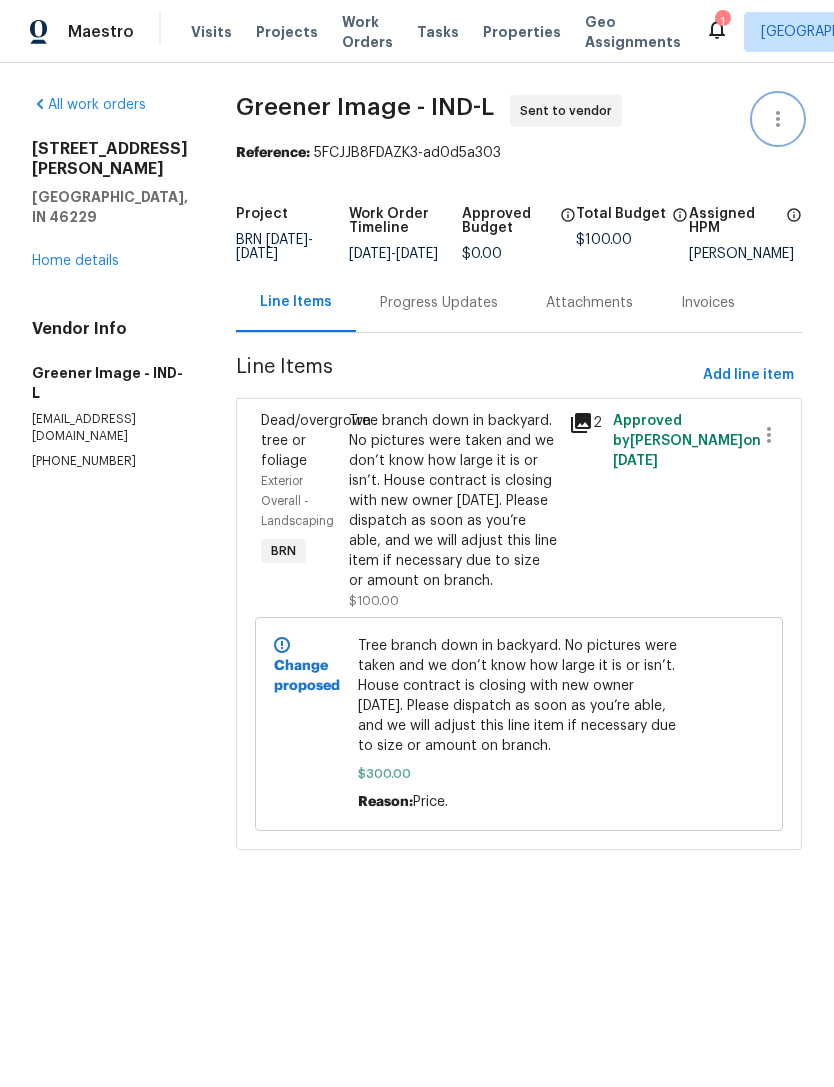 click 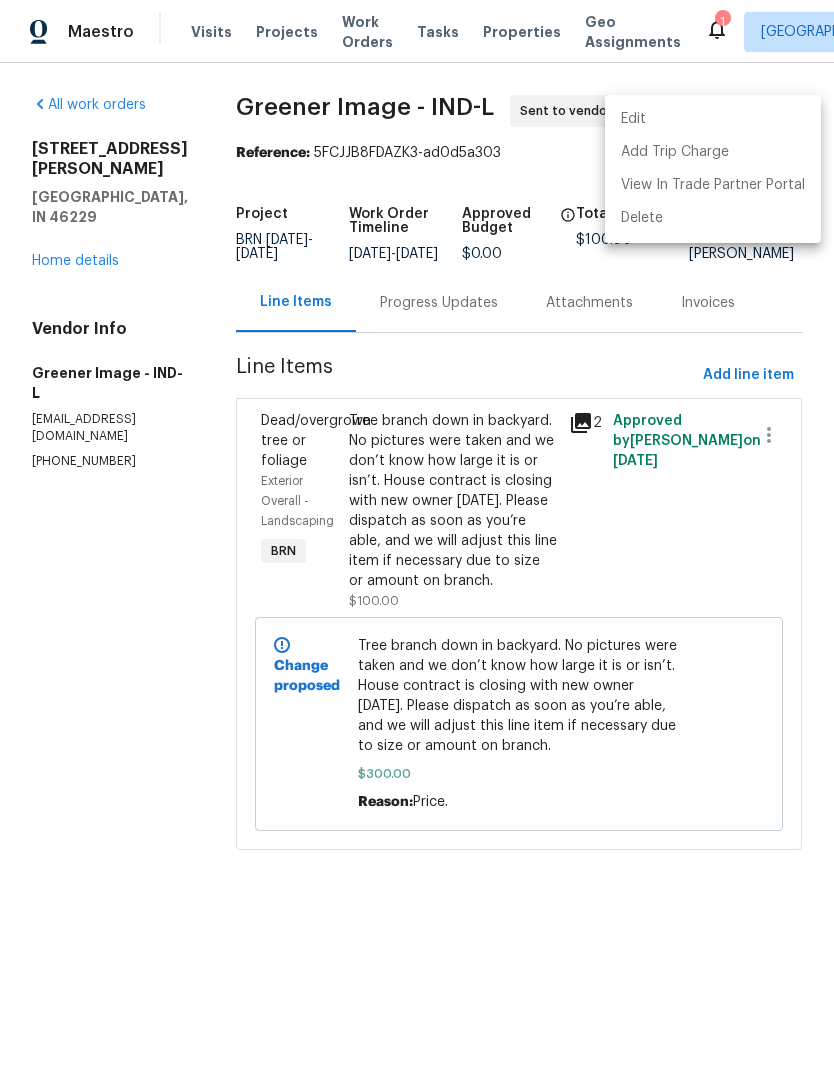 click at bounding box center (417, 543) 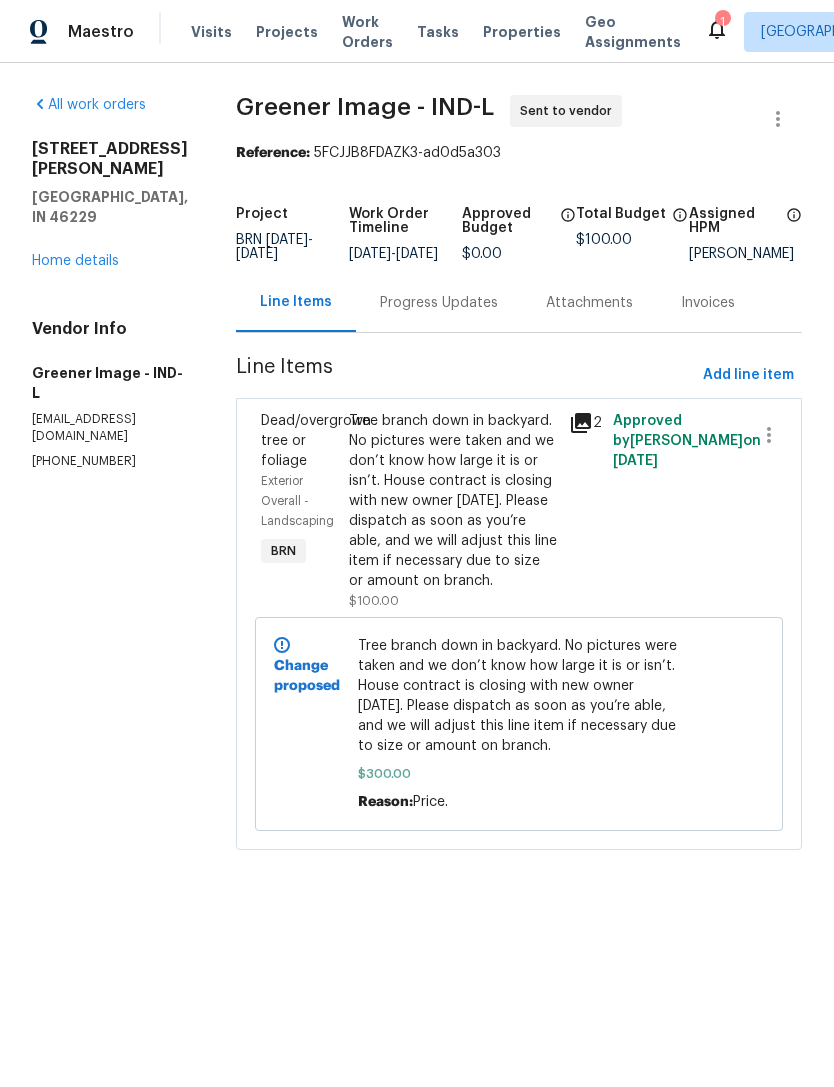 click on "Progress Updates" at bounding box center (439, 303) 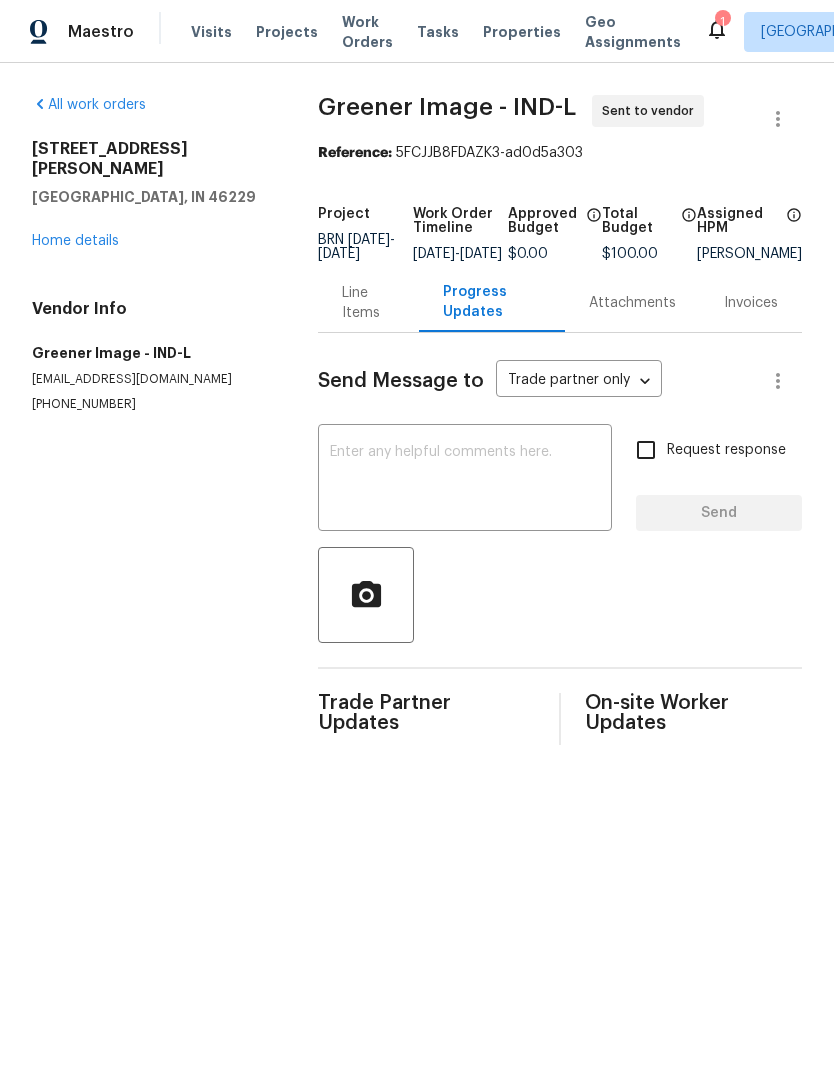 click at bounding box center [465, 480] 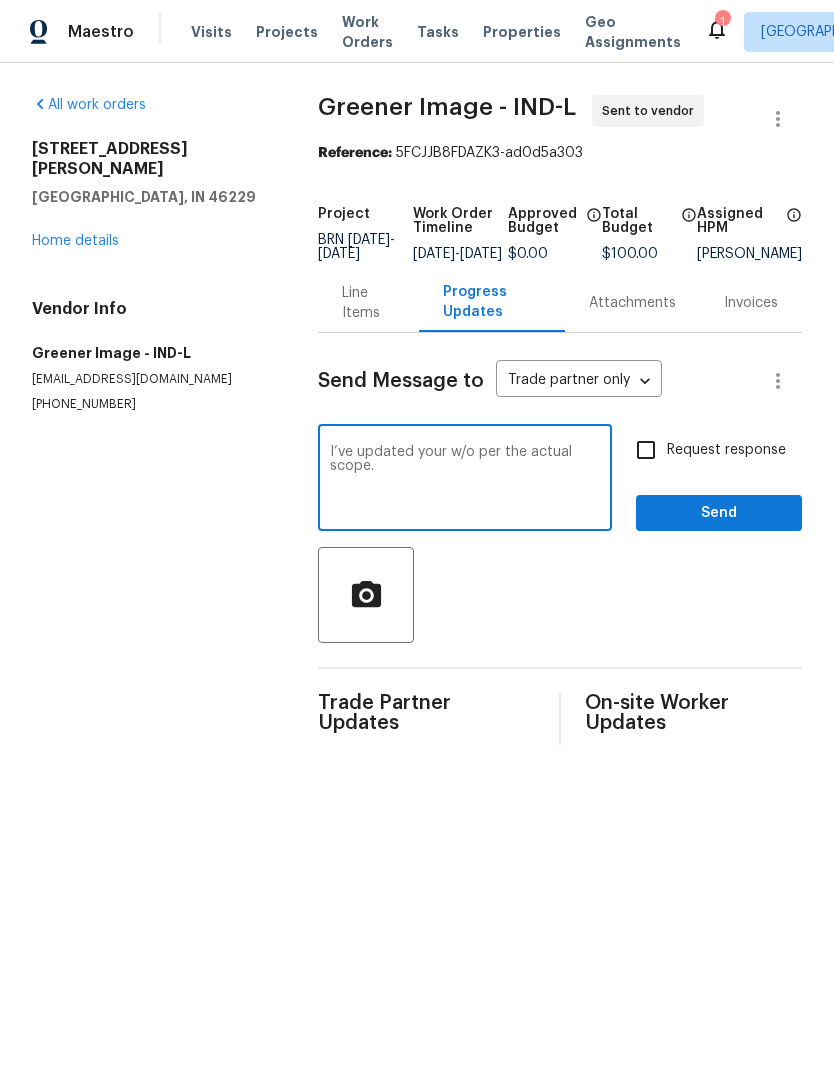 type on "I’ve updated your w/o per the actual scope." 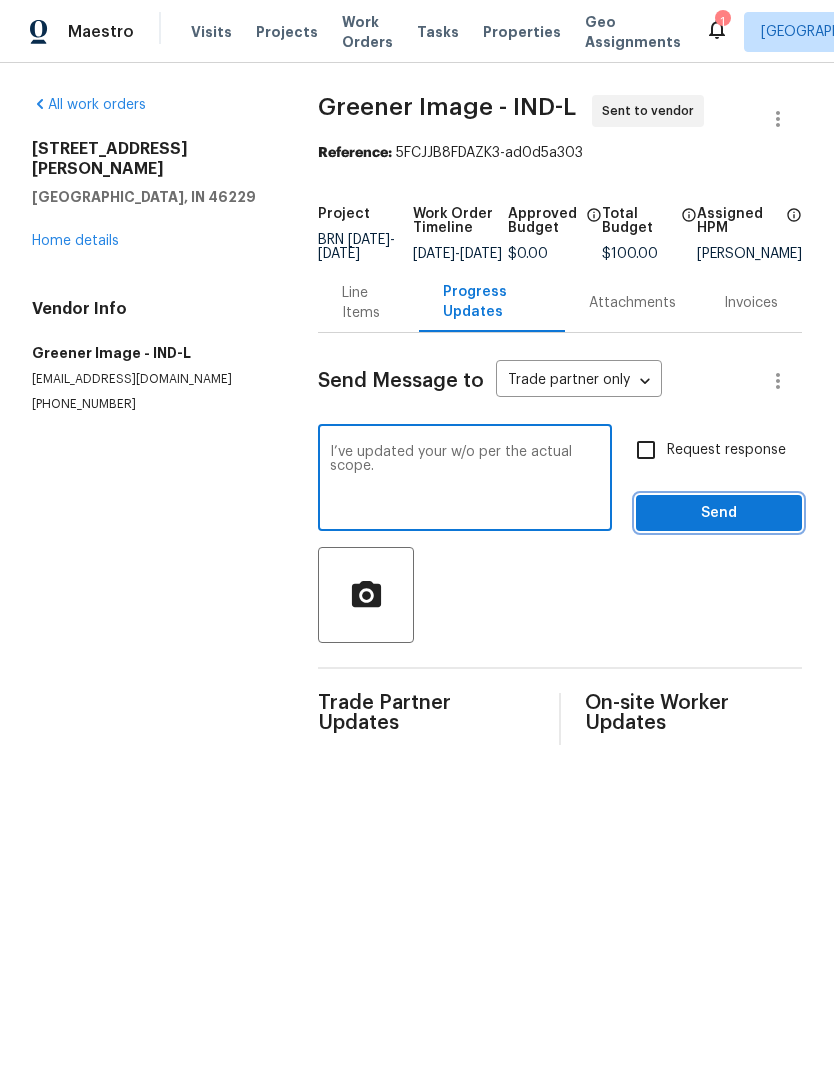 click on "Send" at bounding box center [719, 513] 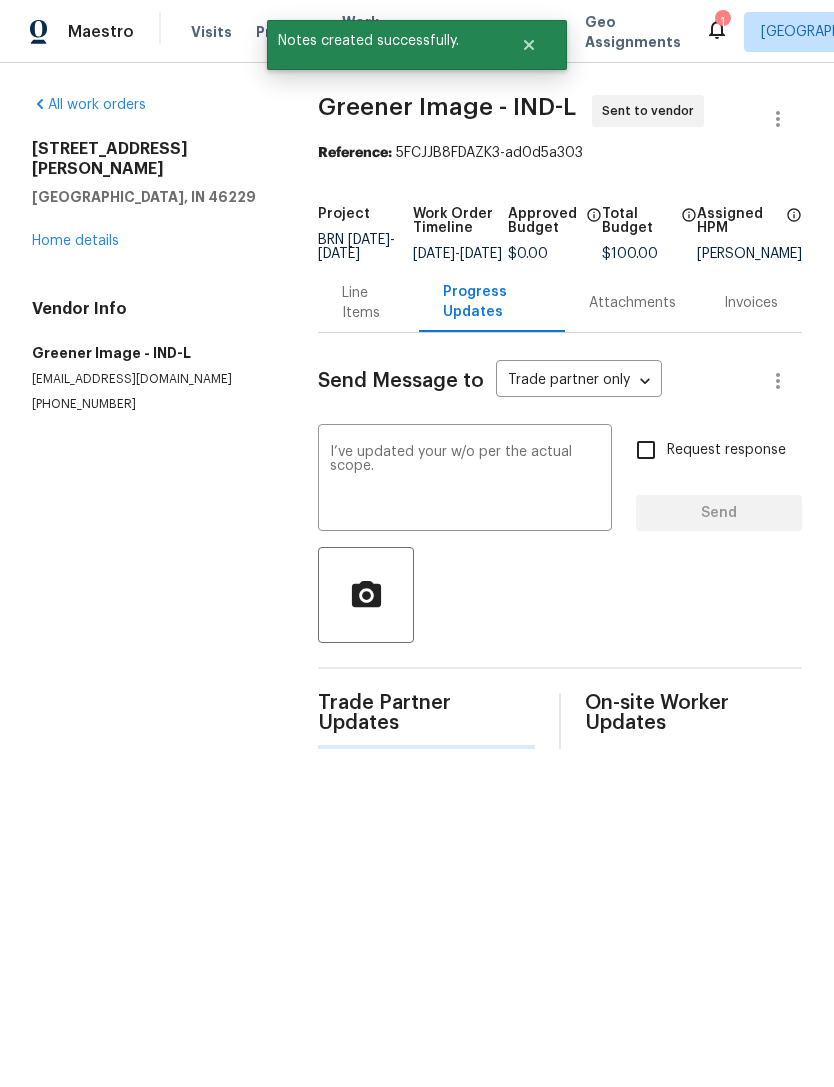 type 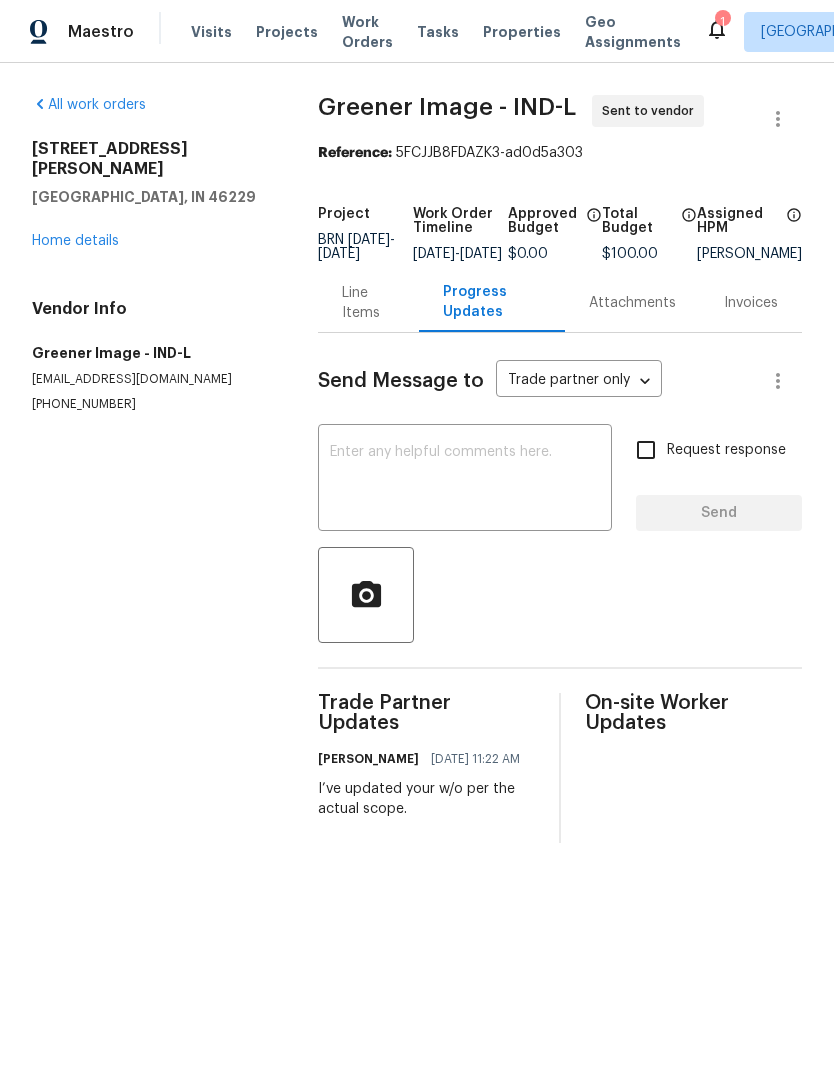 click on "Line Items" at bounding box center [368, 303] 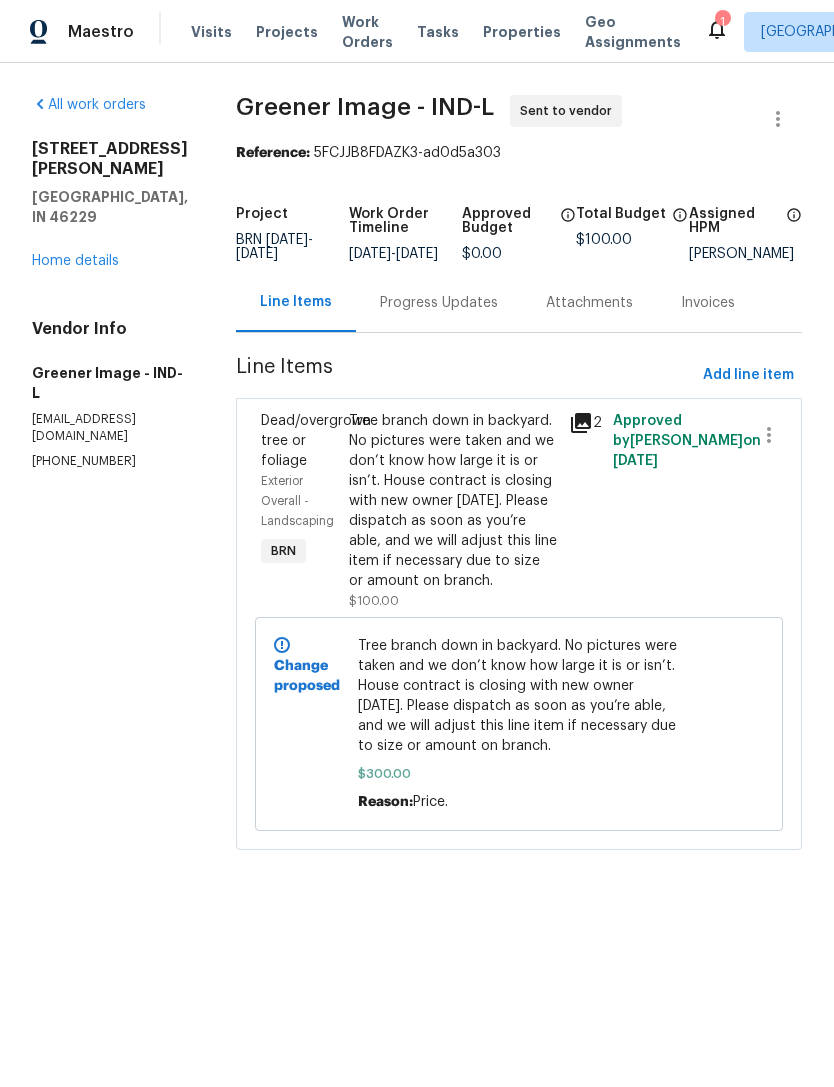 click on "Tree branch down in backyard. No pictures were taken and we don’t know how large it is or isn’t. House contract is closing with new owner tomorrow. Please dispatch as soon as you’re able, and we will adjust this line item if necessary due to size or amount on branch." at bounding box center [453, 501] 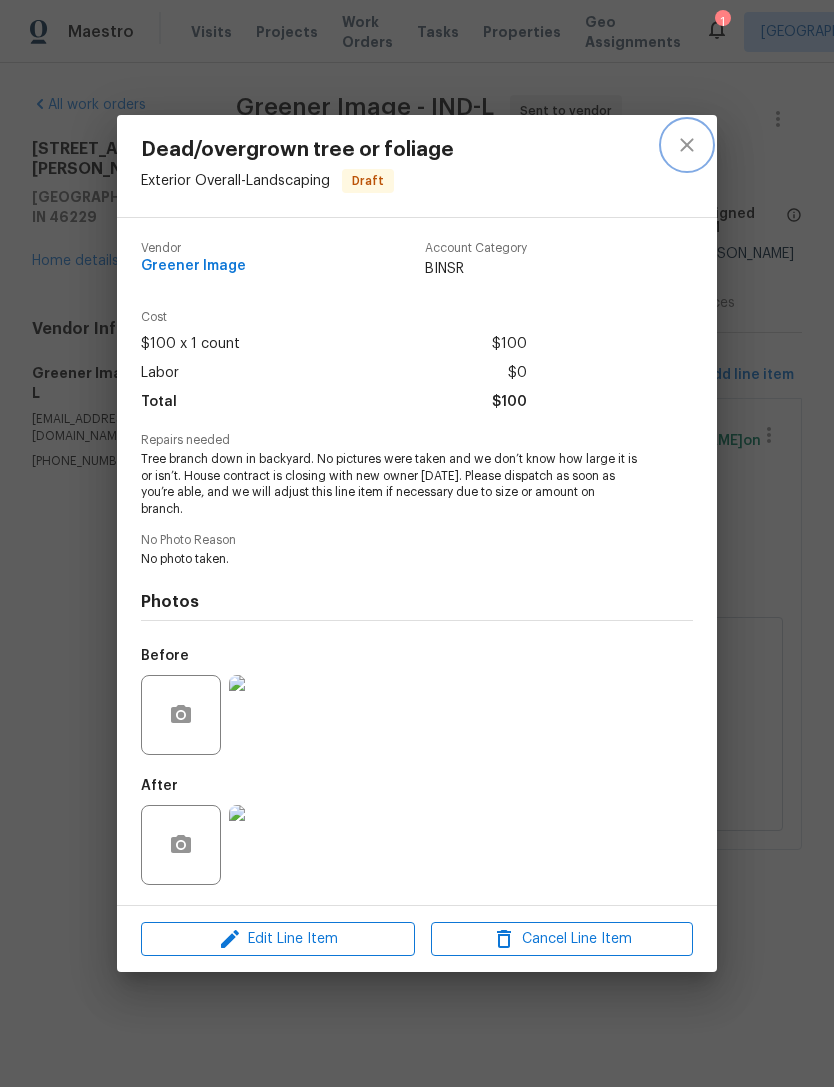 click 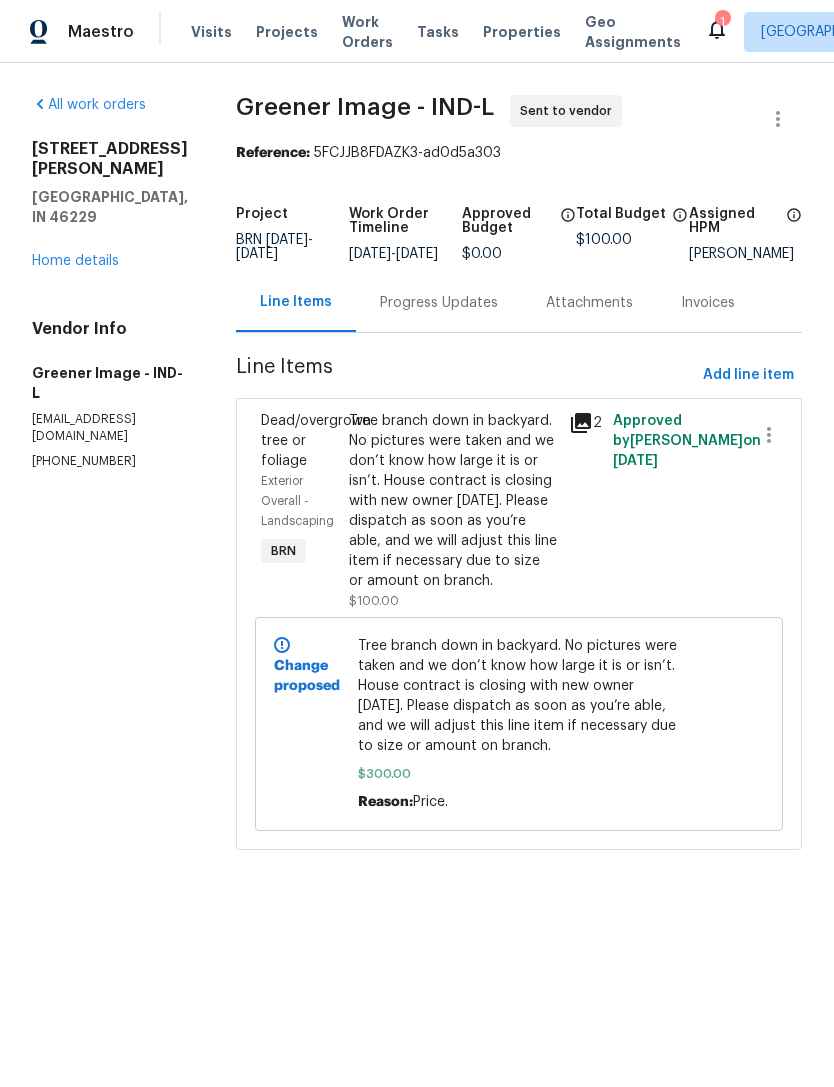 click on "Home details" at bounding box center (75, 261) 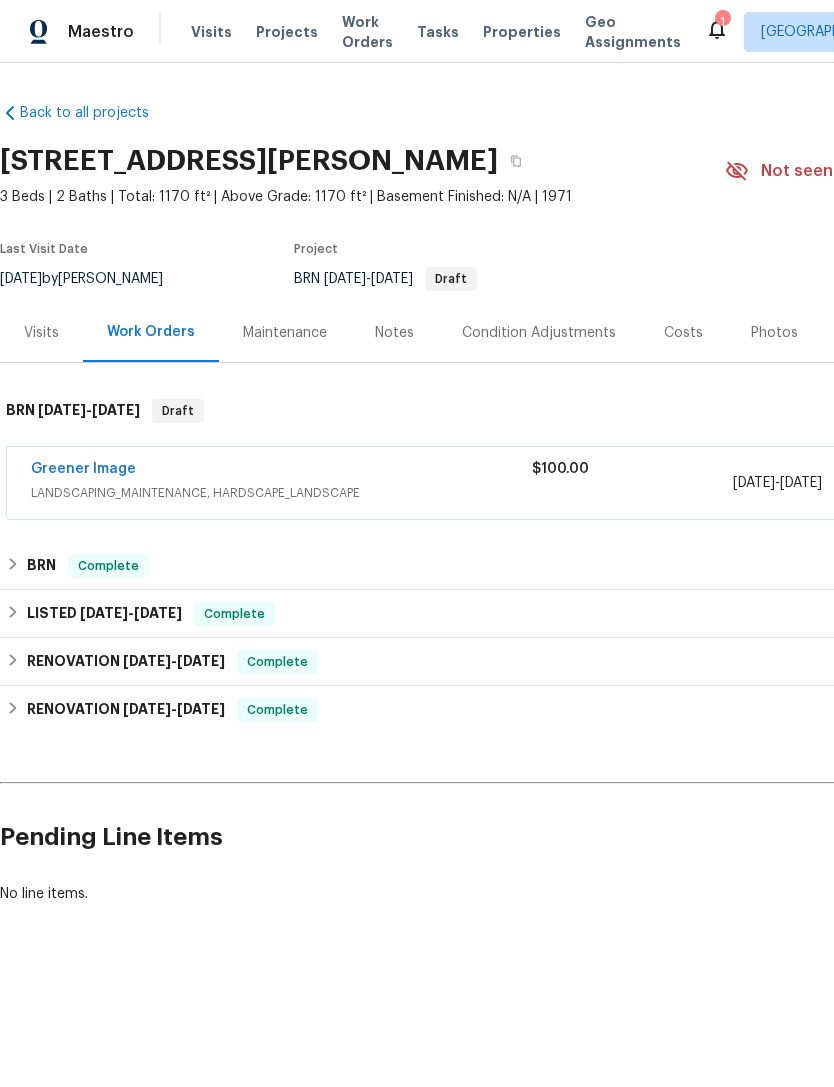 click on "Greener Image" at bounding box center [83, 469] 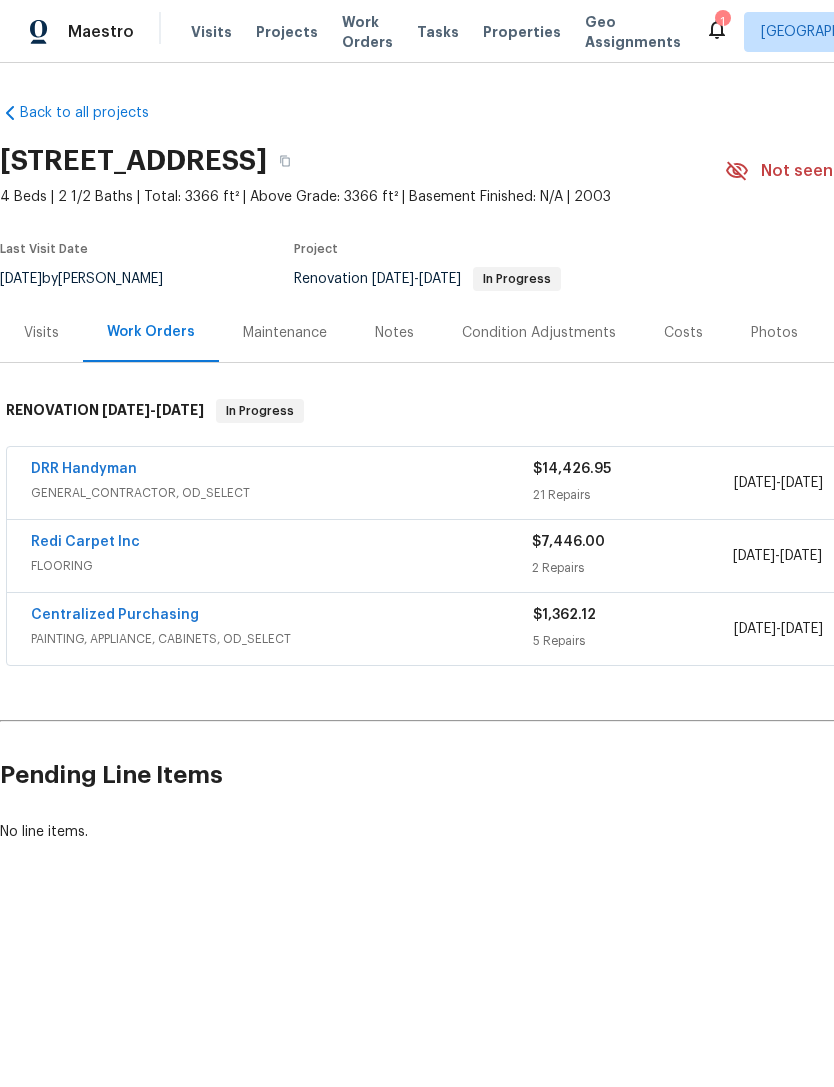 scroll, scrollTop: 0, scrollLeft: 0, axis: both 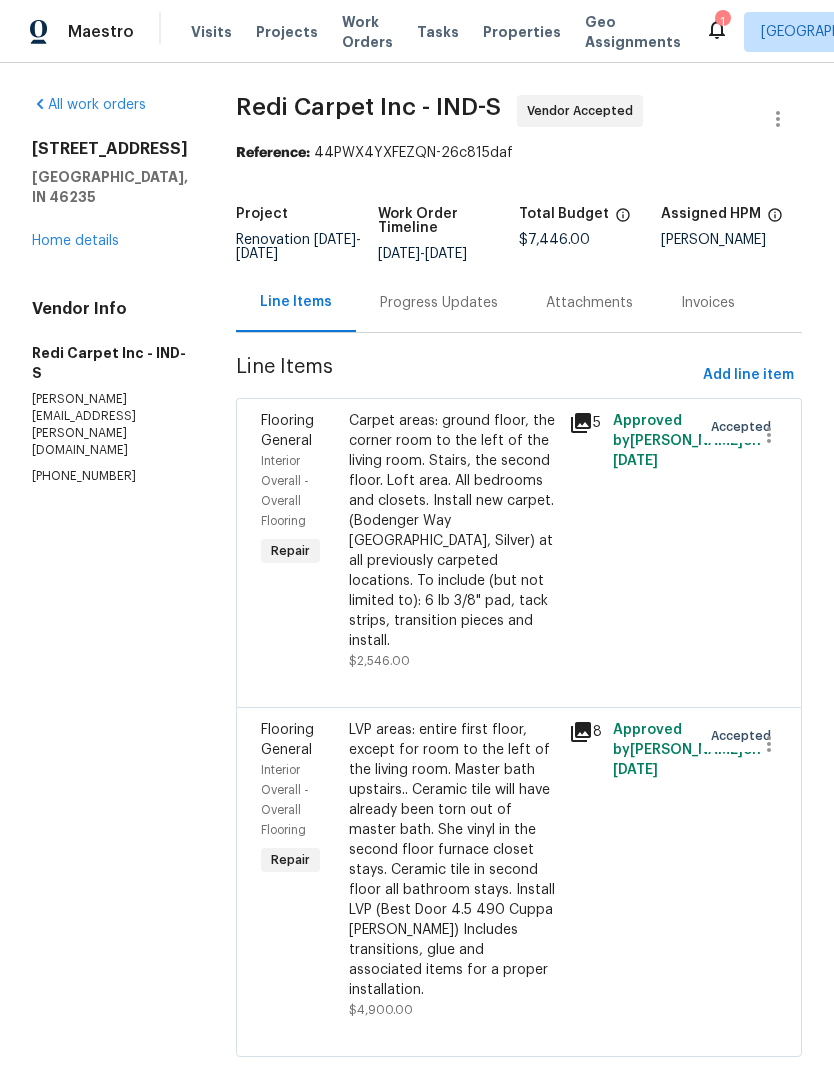 click on "Progress Updates" at bounding box center [439, 303] 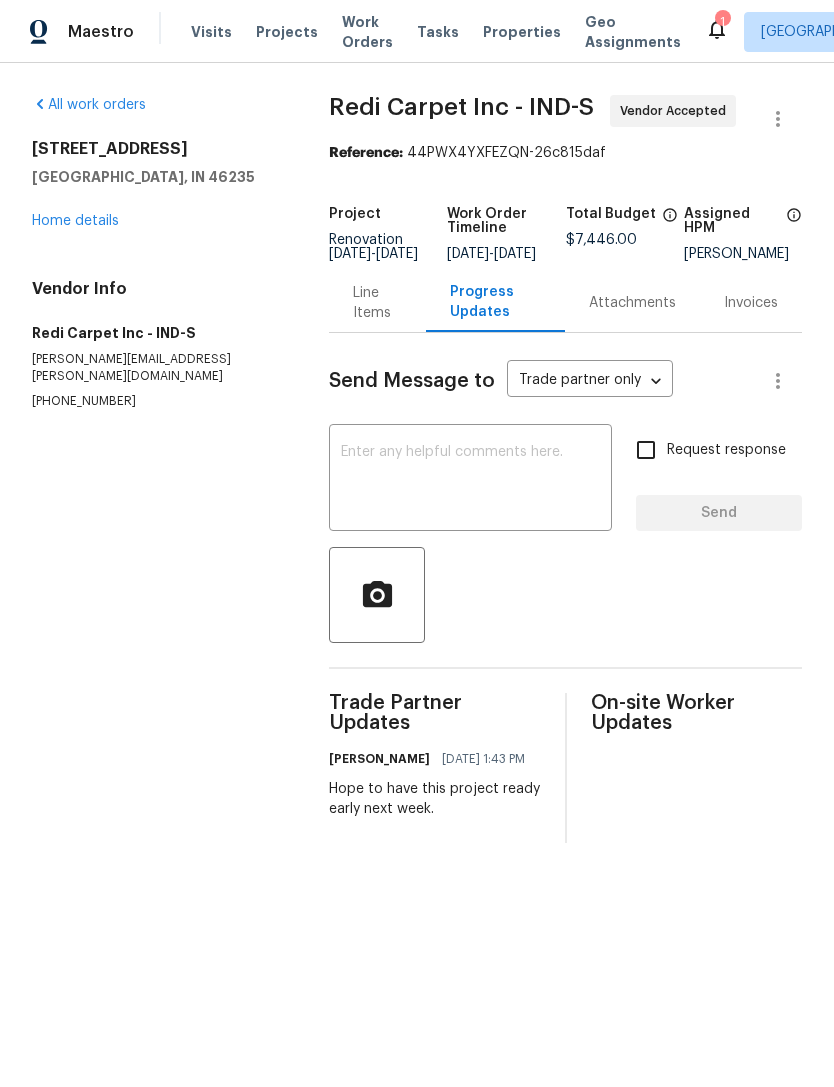 click at bounding box center (470, 480) 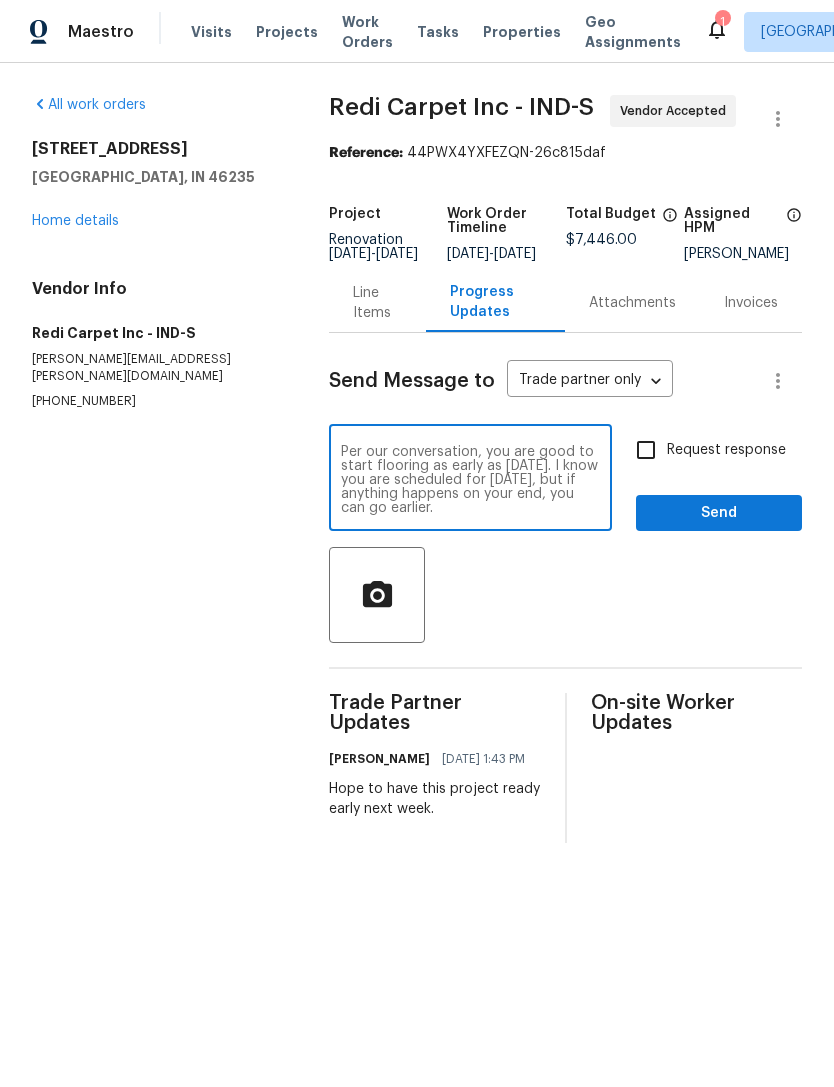 type on "Per our conversation, you are good to start flooring as early as Monday. I know you are scheduled for Tuesday, but if anything happens on your end, you can go earlier." 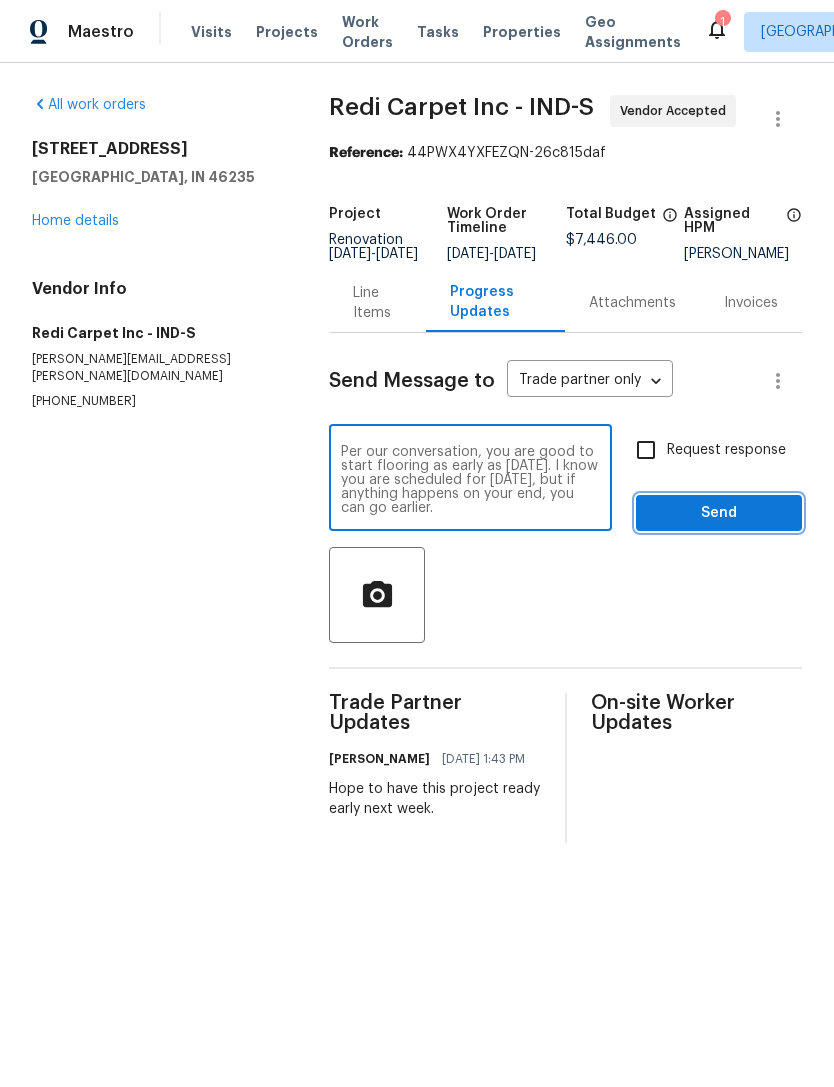 click on "Send" at bounding box center [719, 513] 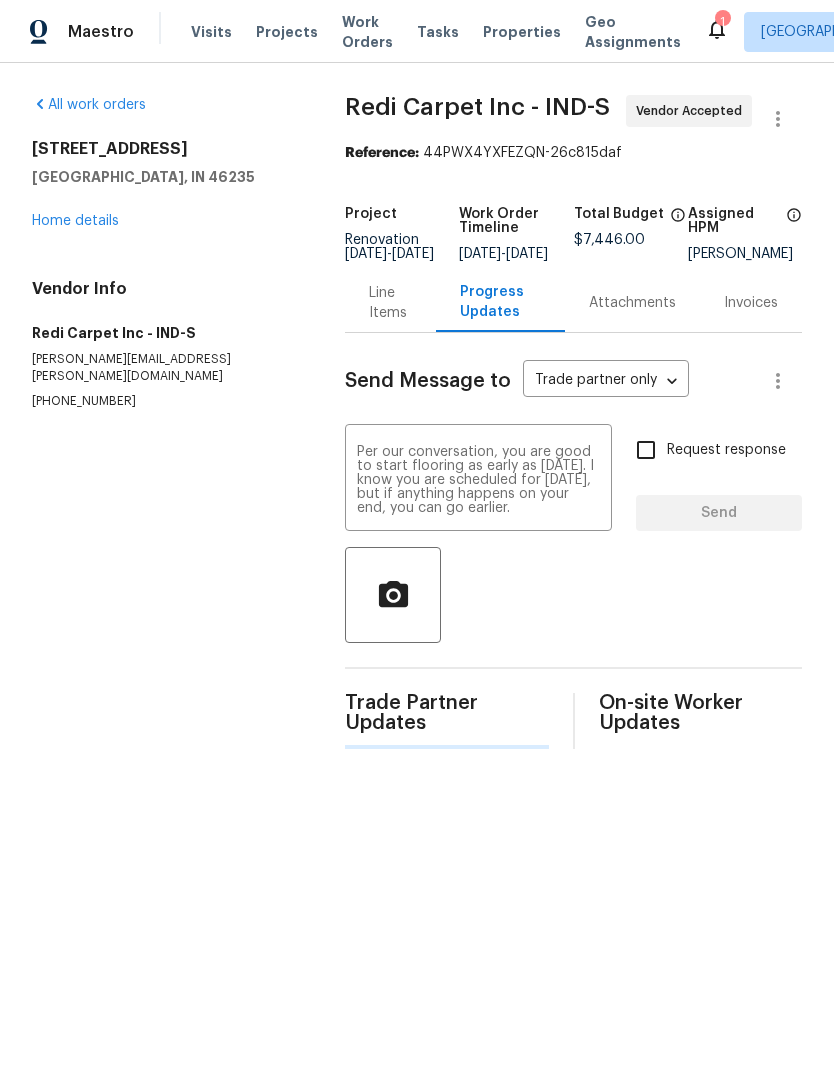 type 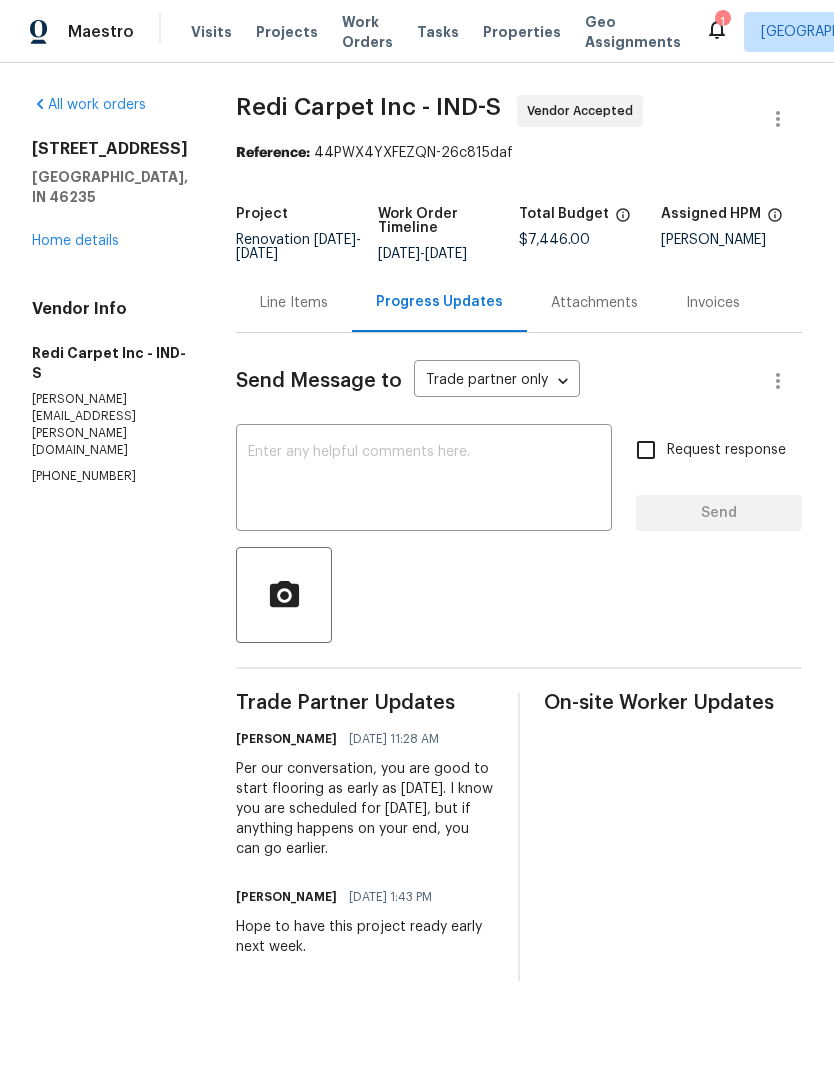 click on "Home details" at bounding box center (75, 241) 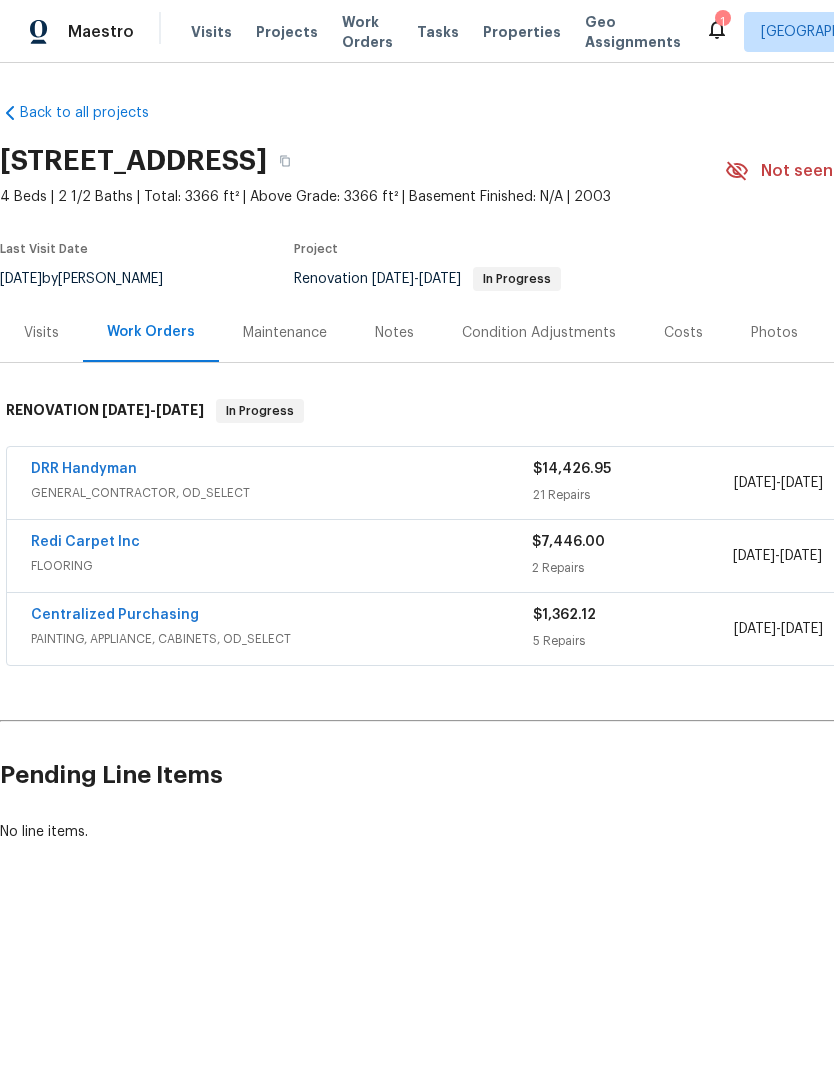 click on "DRR Handyman" at bounding box center [84, 469] 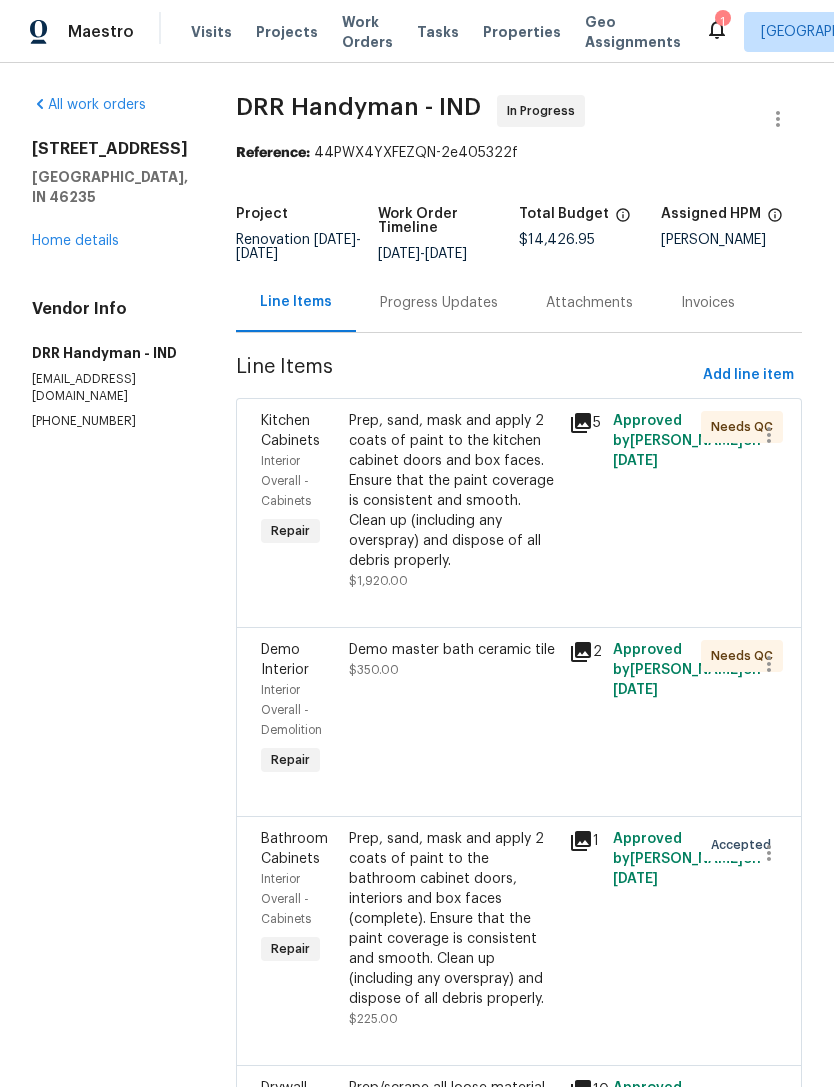 click on "Prep, sand, mask and apply 2 coats of paint to the kitchen cabinet doors and box faces. Ensure that the paint coverage is consistent and smooth. Clean up (including any overspray) and dispose of all debris properly." at bounding box center (453, 491) 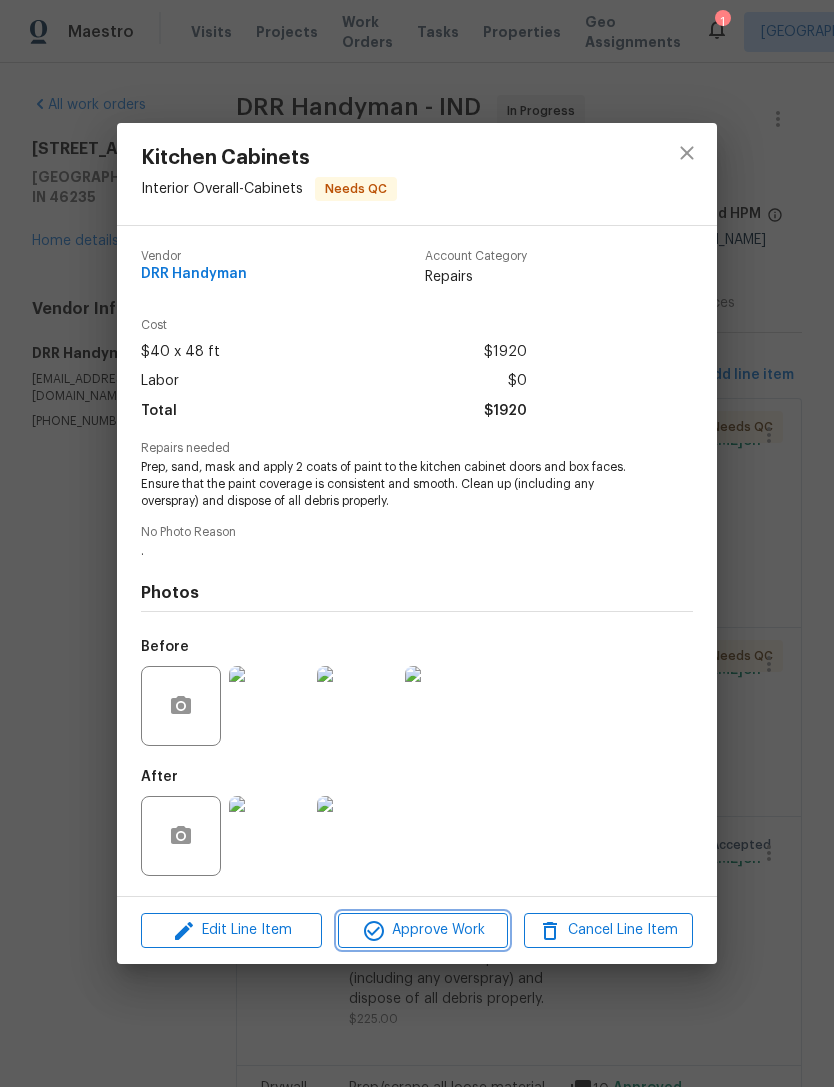 click on "Approve Work" at bounding box center [422, 930] 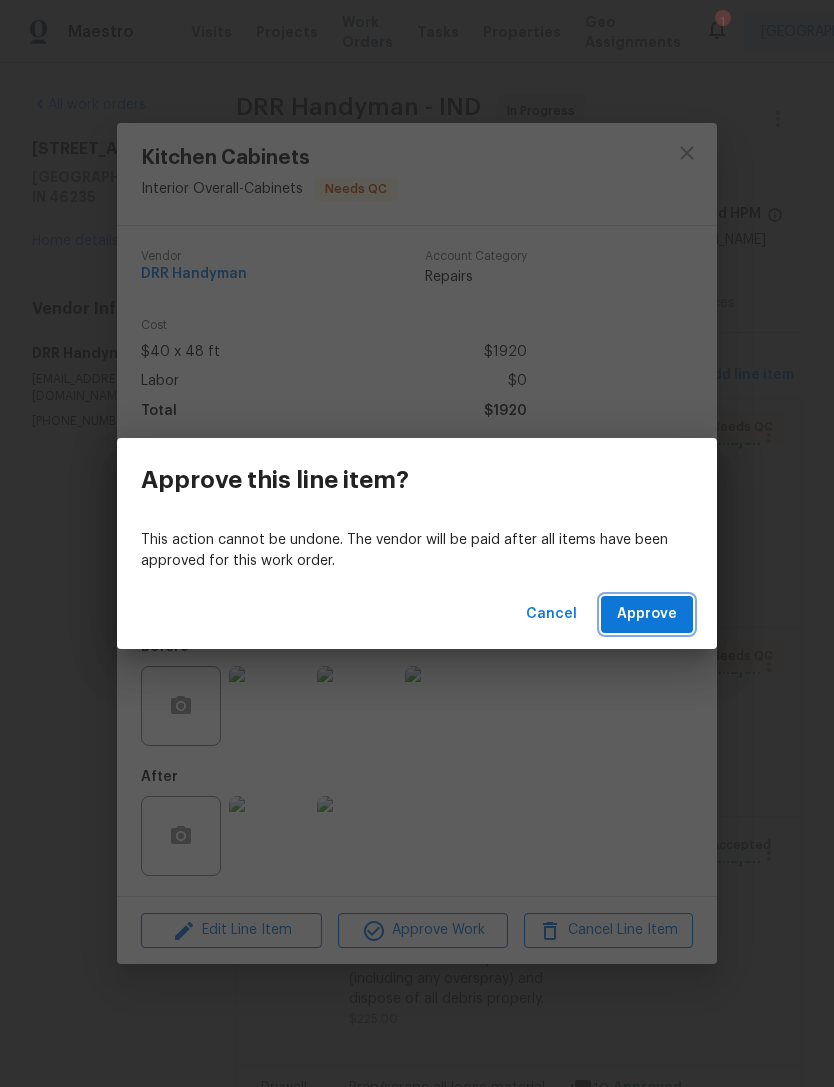 click on "Approve" at bounding box center (647, 614) 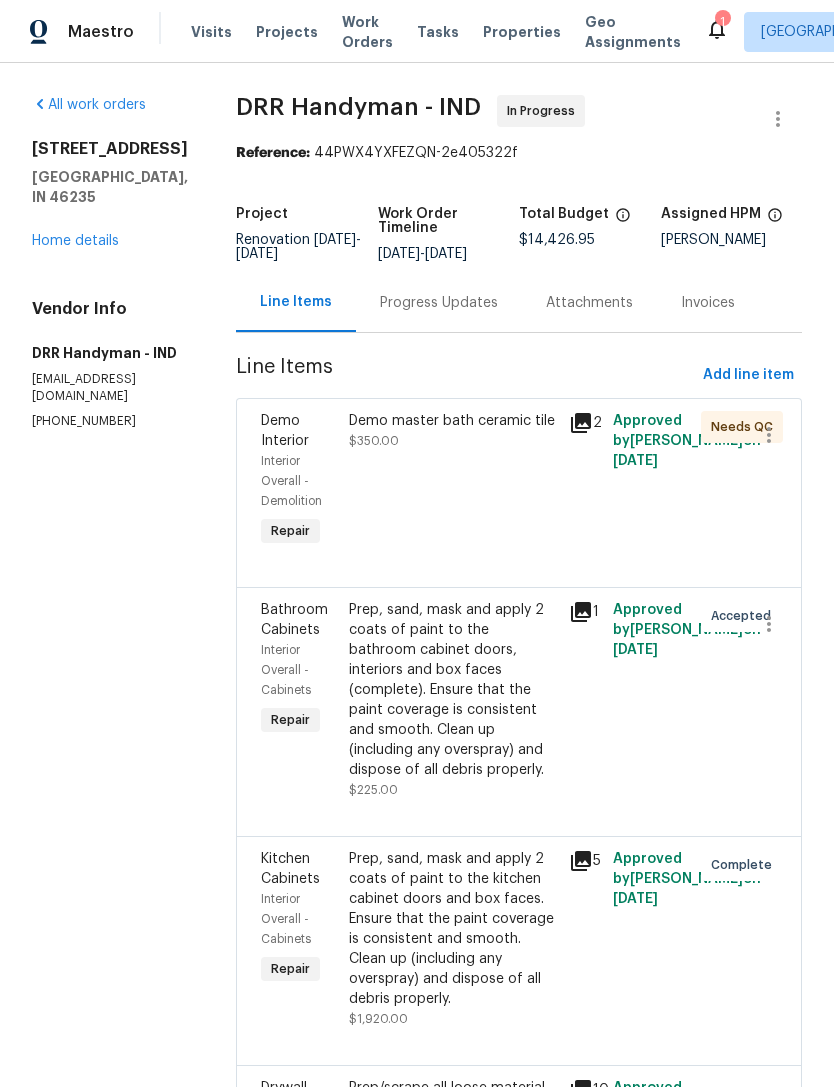 click on "Interior Overall - Demolition" at bounding box center [299, 481] 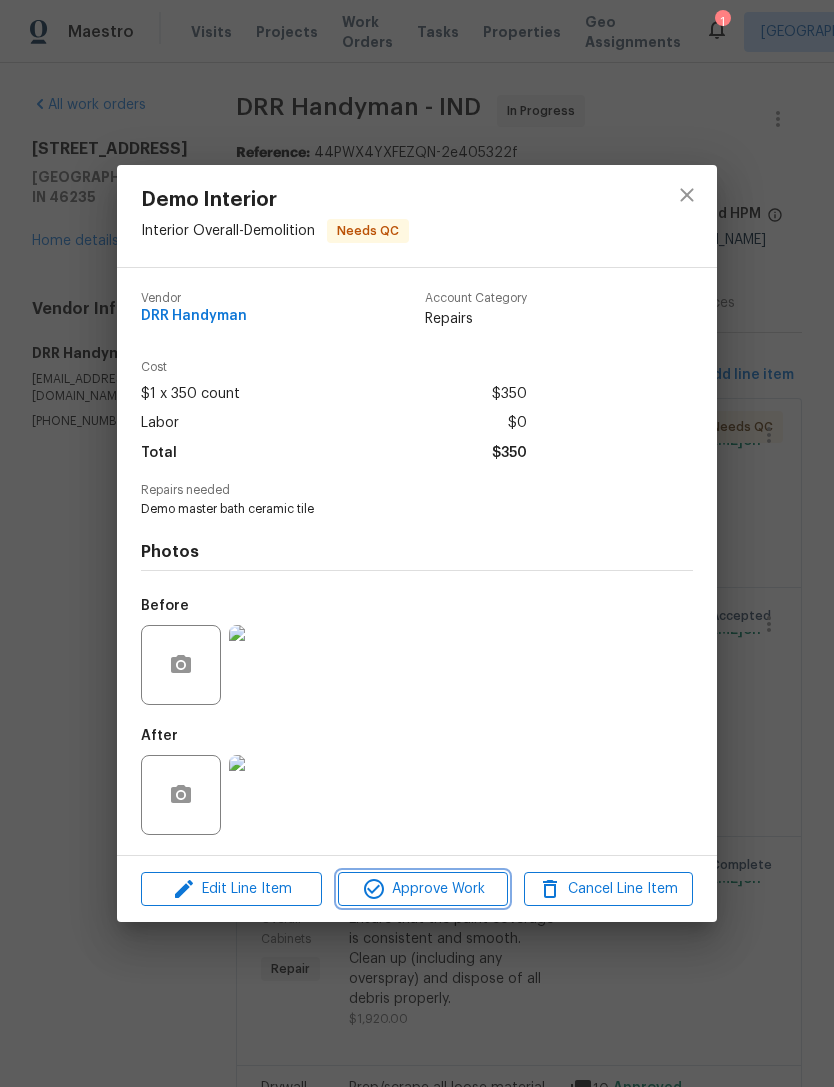click on "Approve Work" at bounding box center (422, 889) 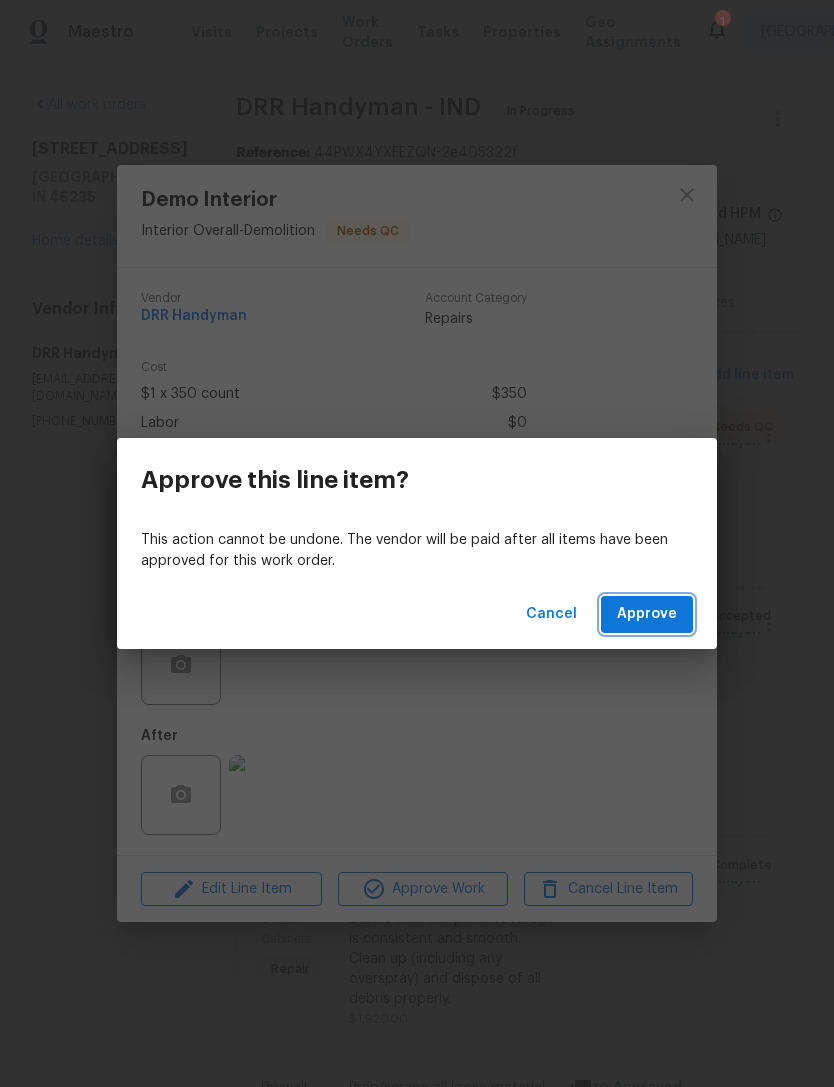click on "Approve" at bounding box center [647, 614] 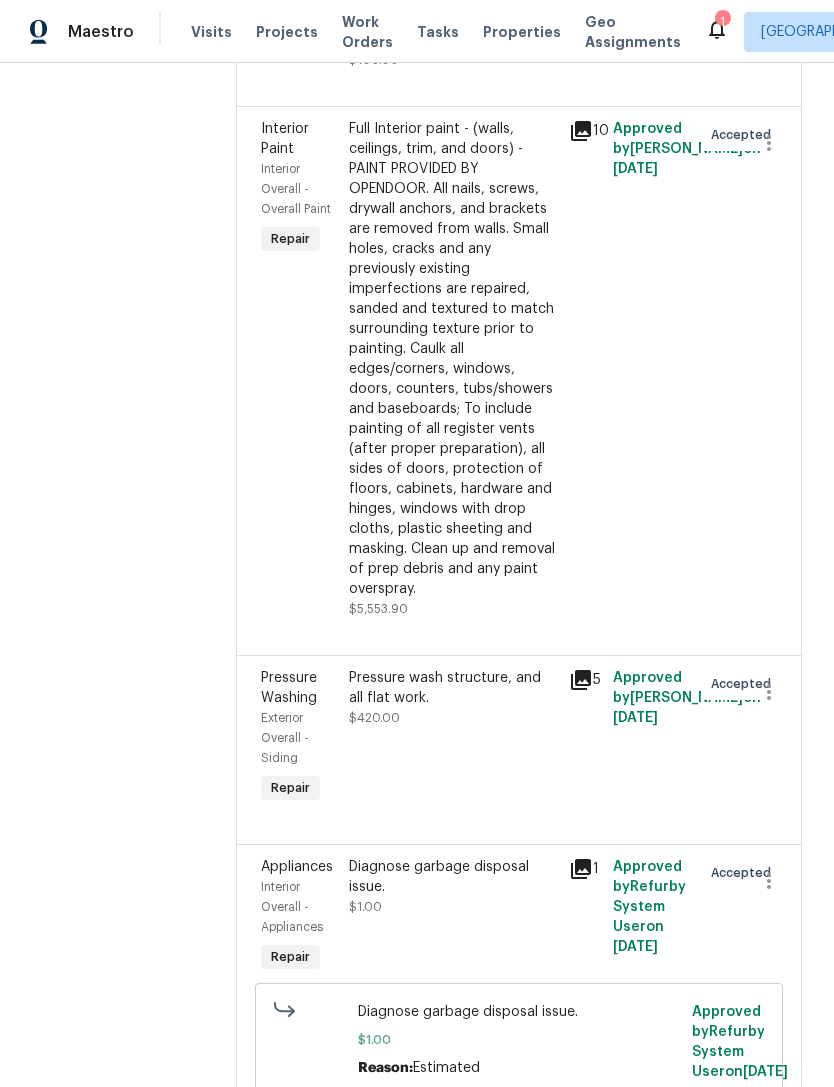 scroll, scrollTop: 1250, scrollLeft: 0, axis: vertical 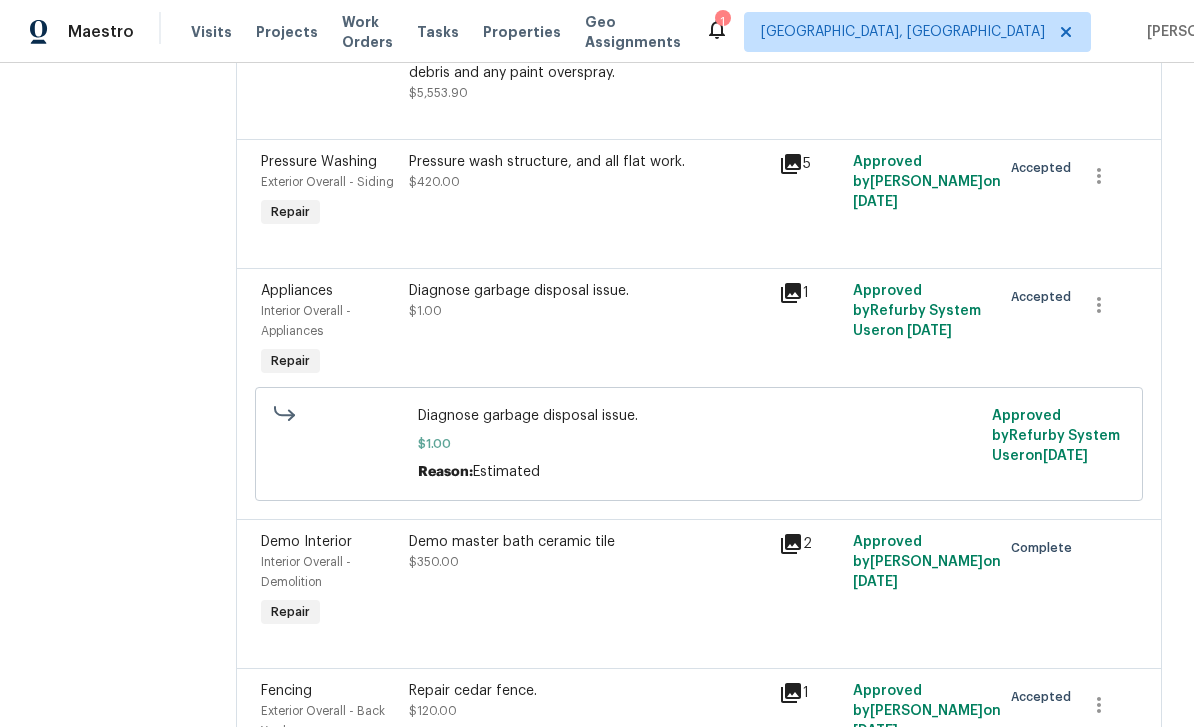 click on "Repair cedar fence. $120.00" at bounding box center (588, 731) 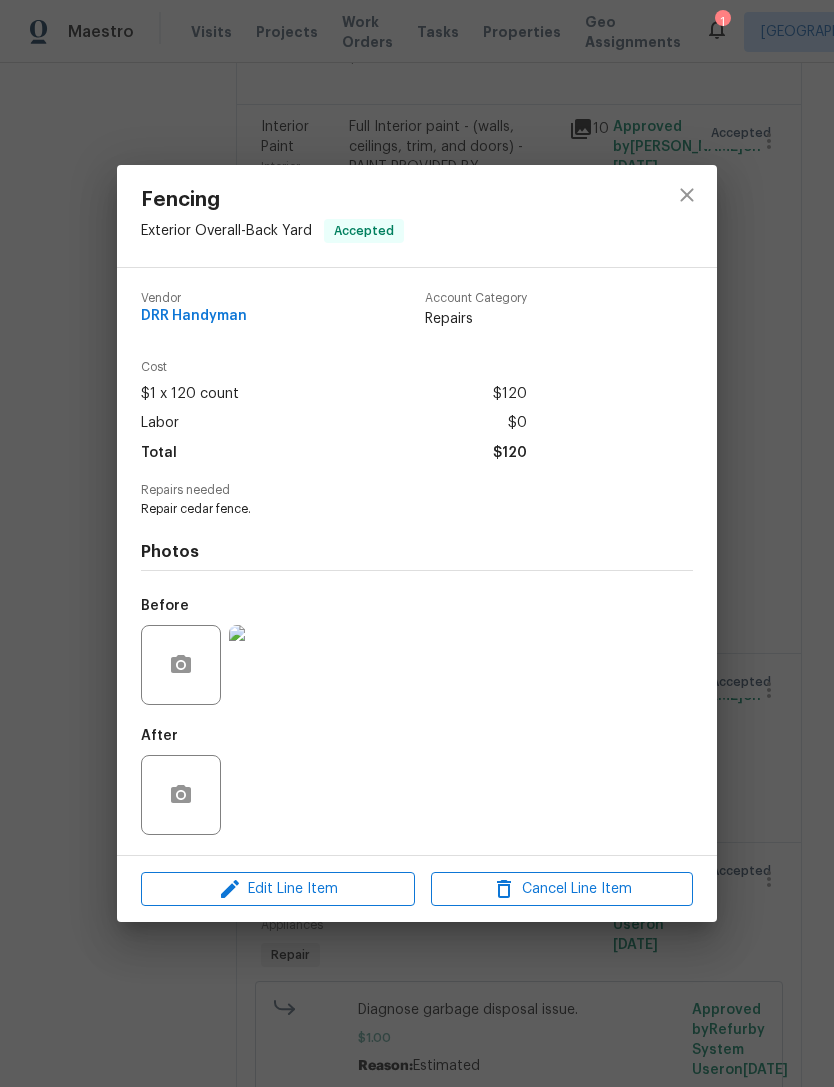 click on "Fencing Exterior Overall  -  Back Yard Accepted Vendor DRR Handyman Account Category Repairs Cost $1 x 120 count $120 Labor $0 Total $120 Repairs needed Repair cedar fence. Photos Before After  Edit Line Item  Cancel Line Item" at bounding box center [417, 543] 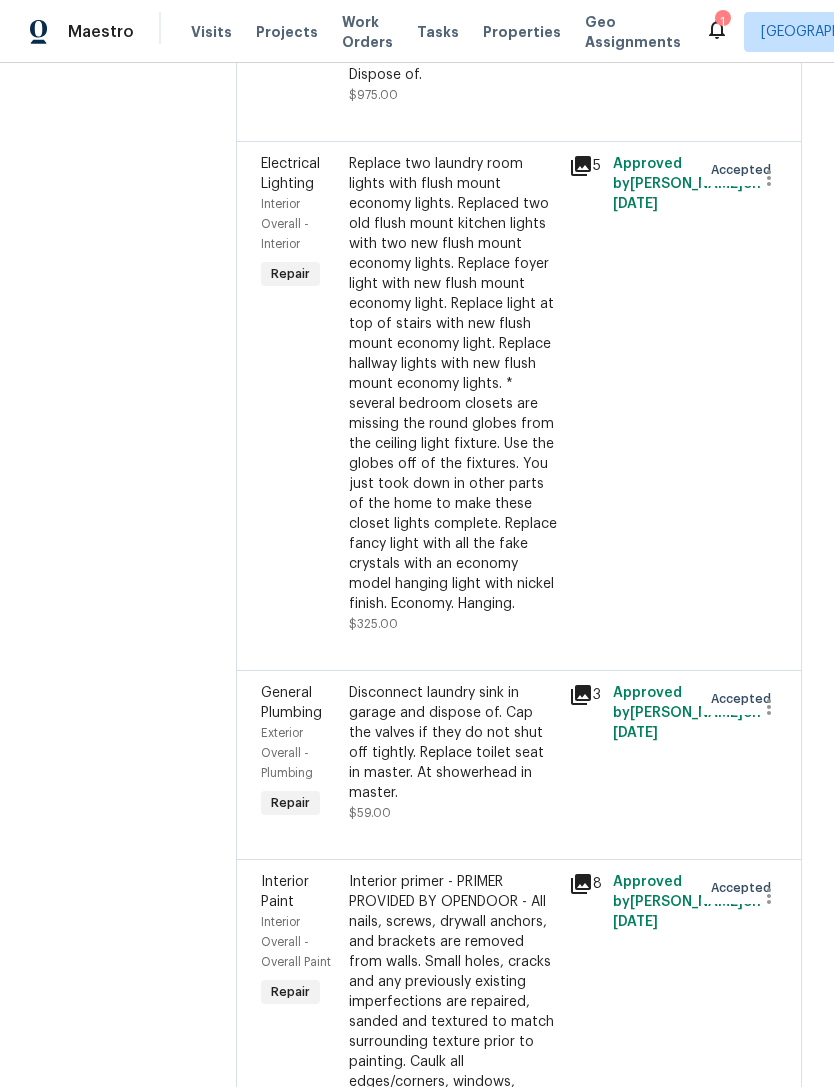 scroll, scrollTop: 5657, scrollLeft: 0, axis: vertical 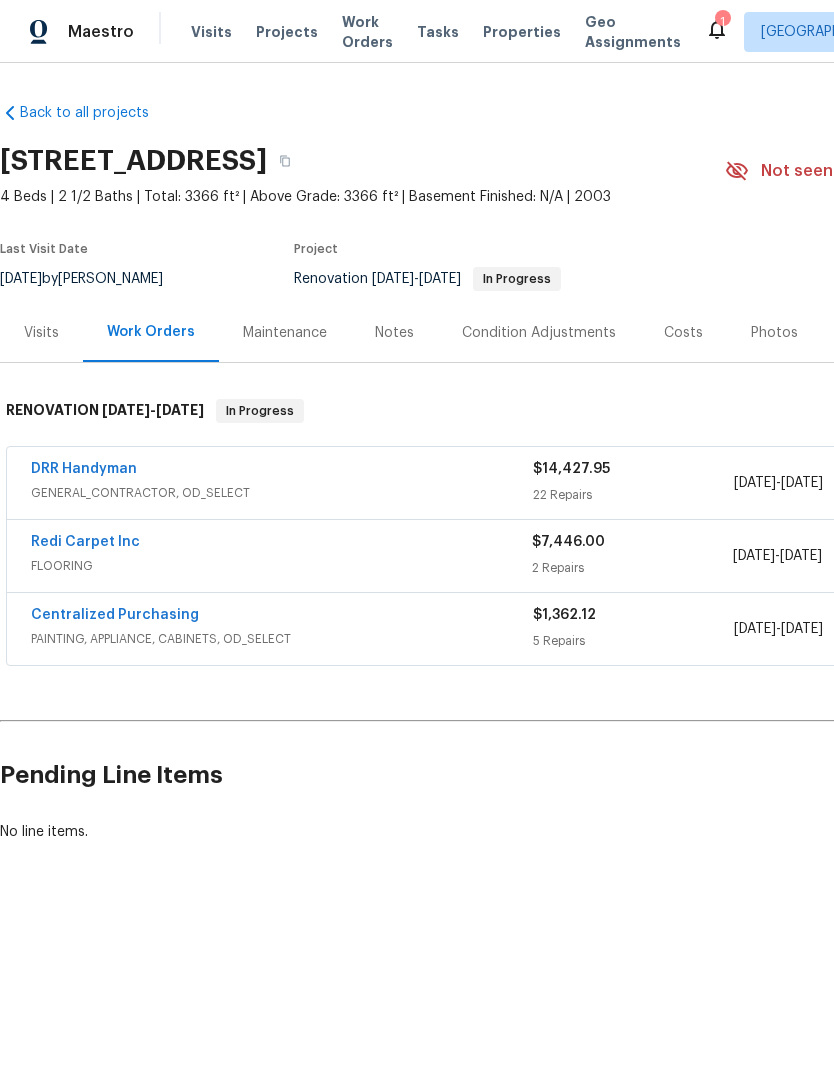 click on "DRR Handyman" at bounding box center (84, 469) 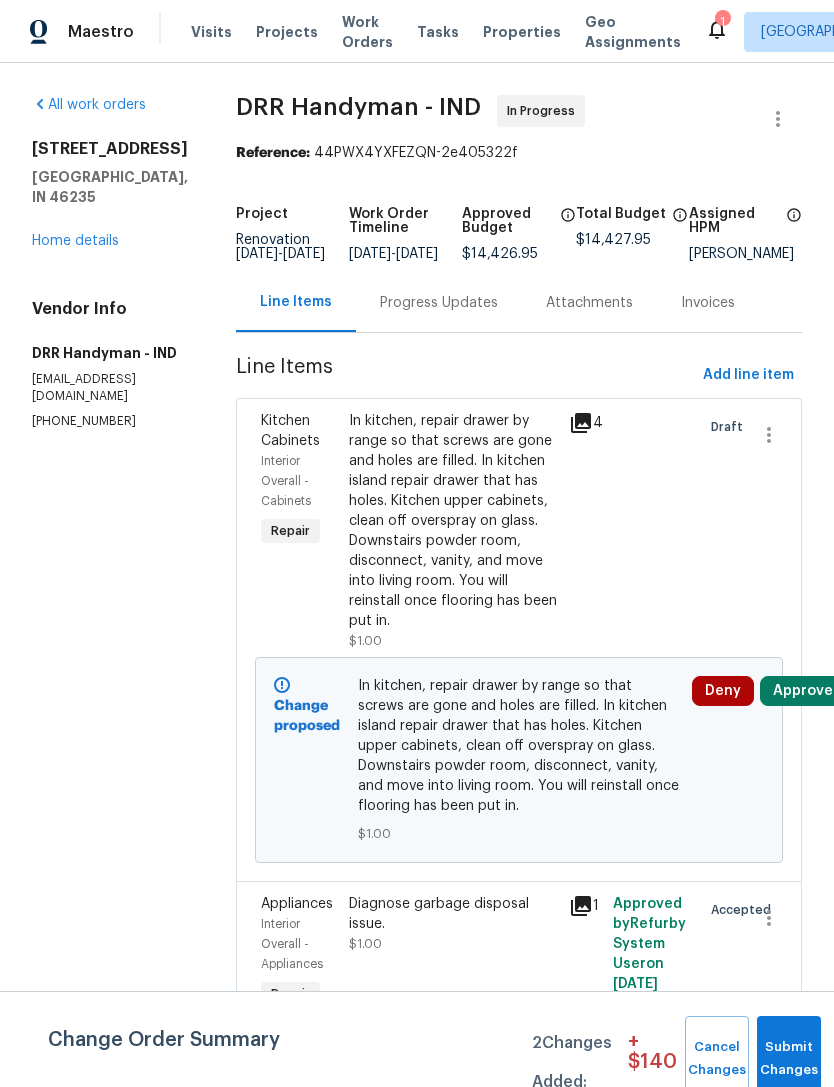 click on "Progress Updates" at bounding box center [439, 302] 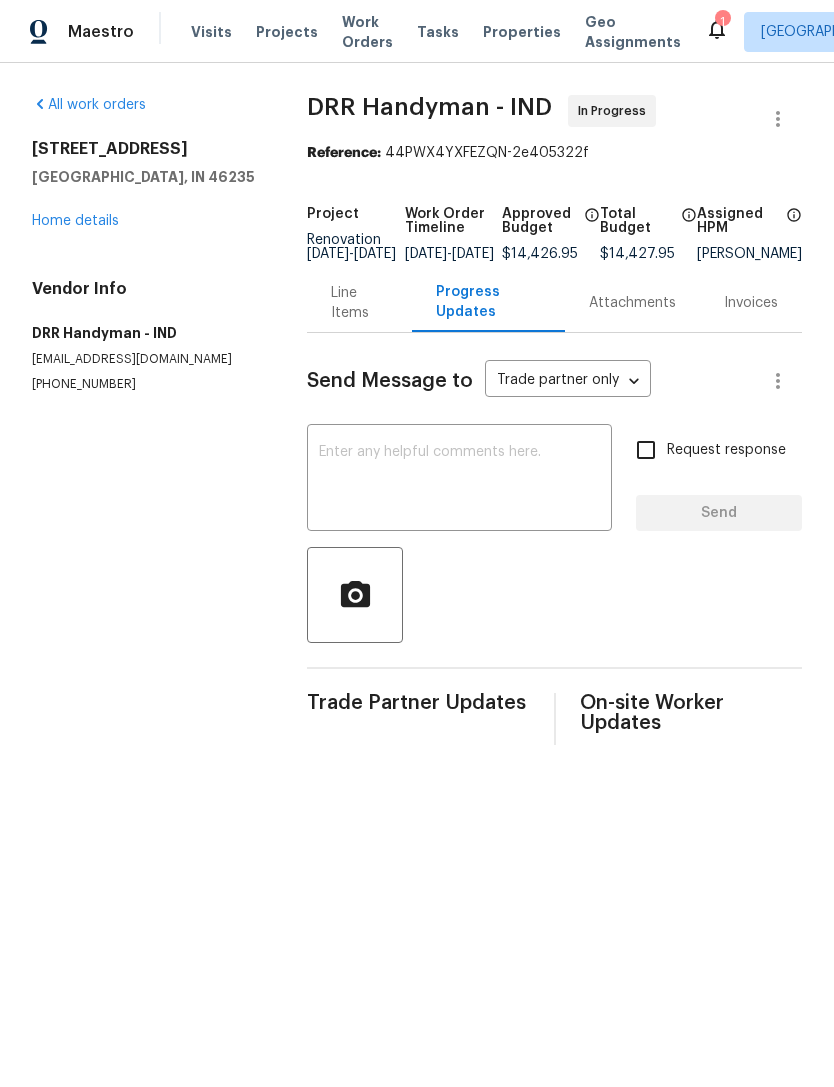 click on "Line Items" at bounding box center (359, 303) 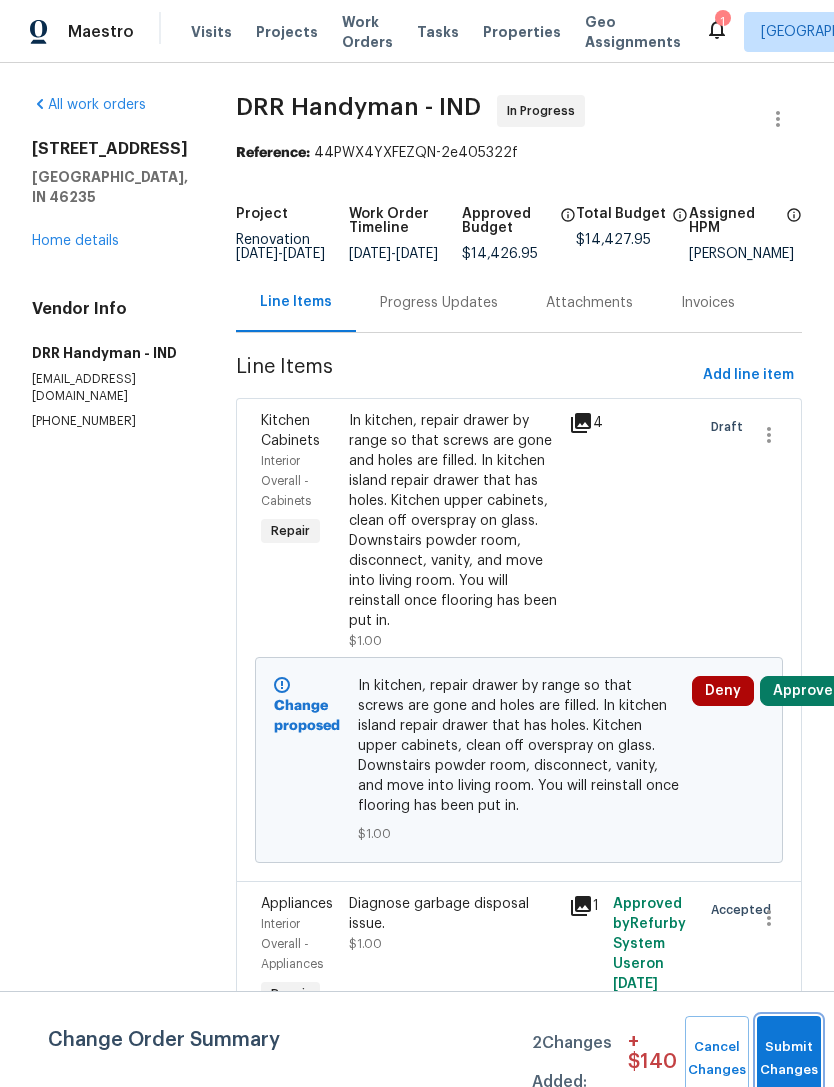 click on "Submit Changes" at bounding box center [789, 1059] 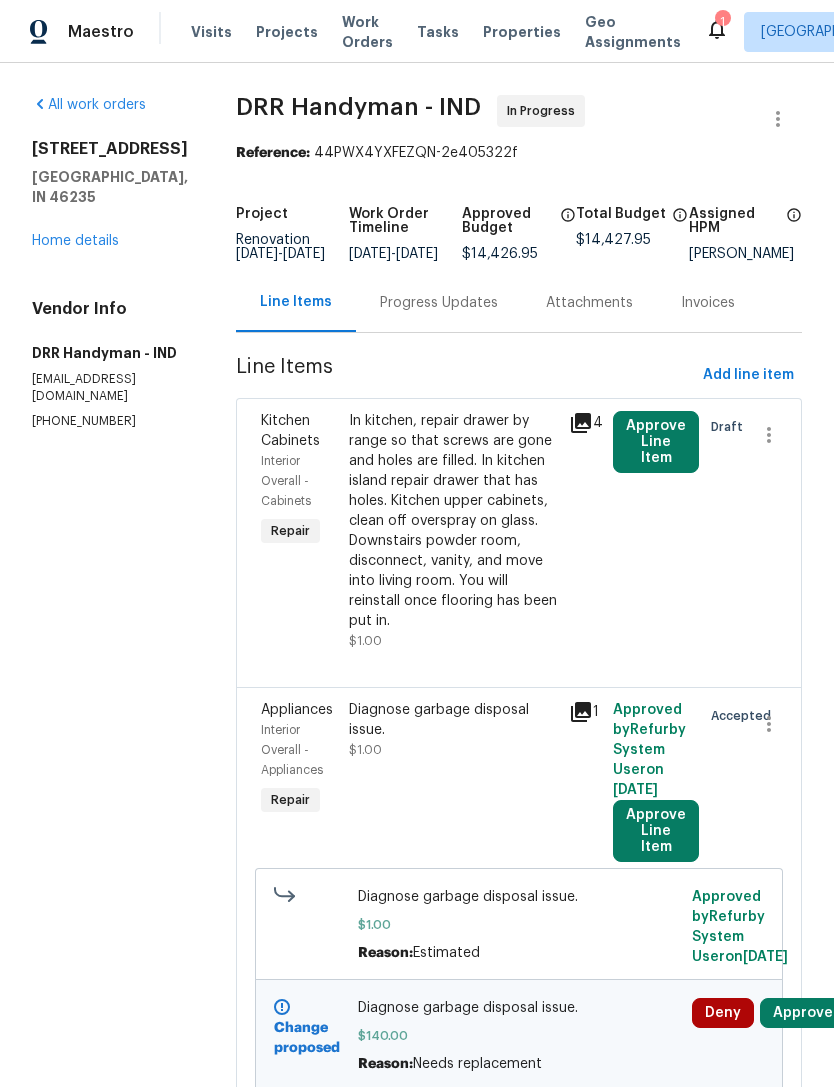 click on "Progress Updates" at bounding box center (439, 302) 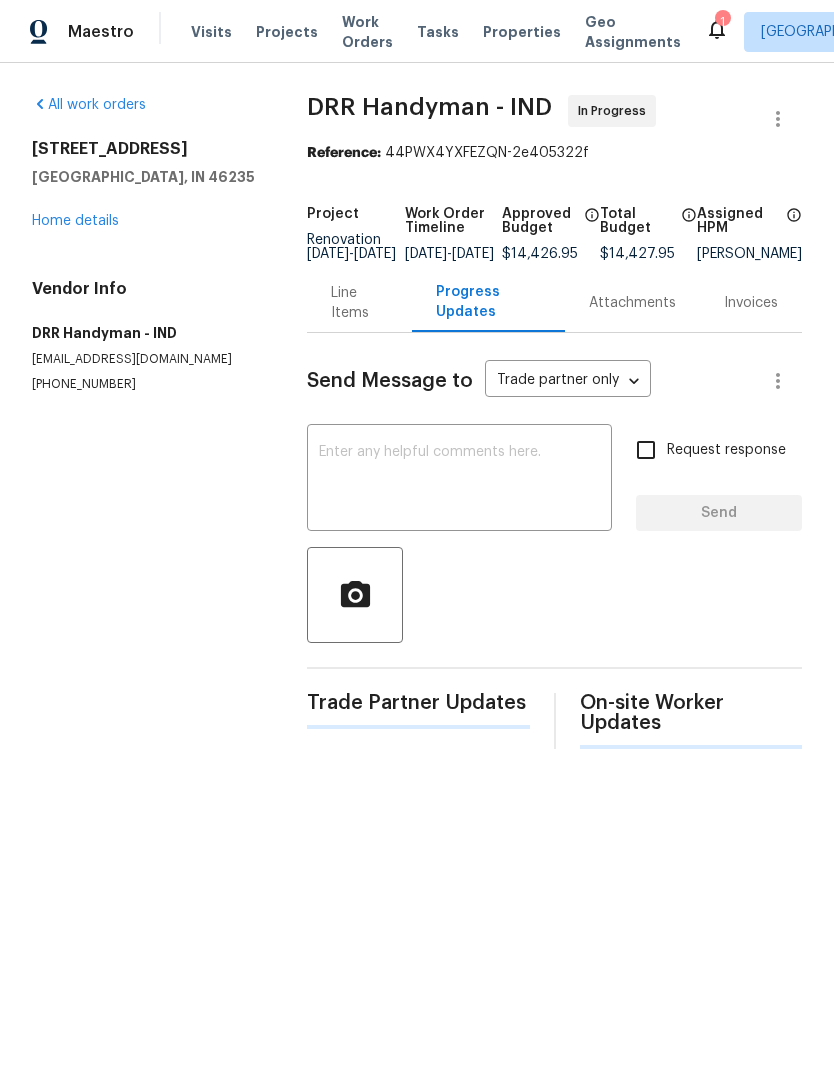 click at bounding box center (459, 480) 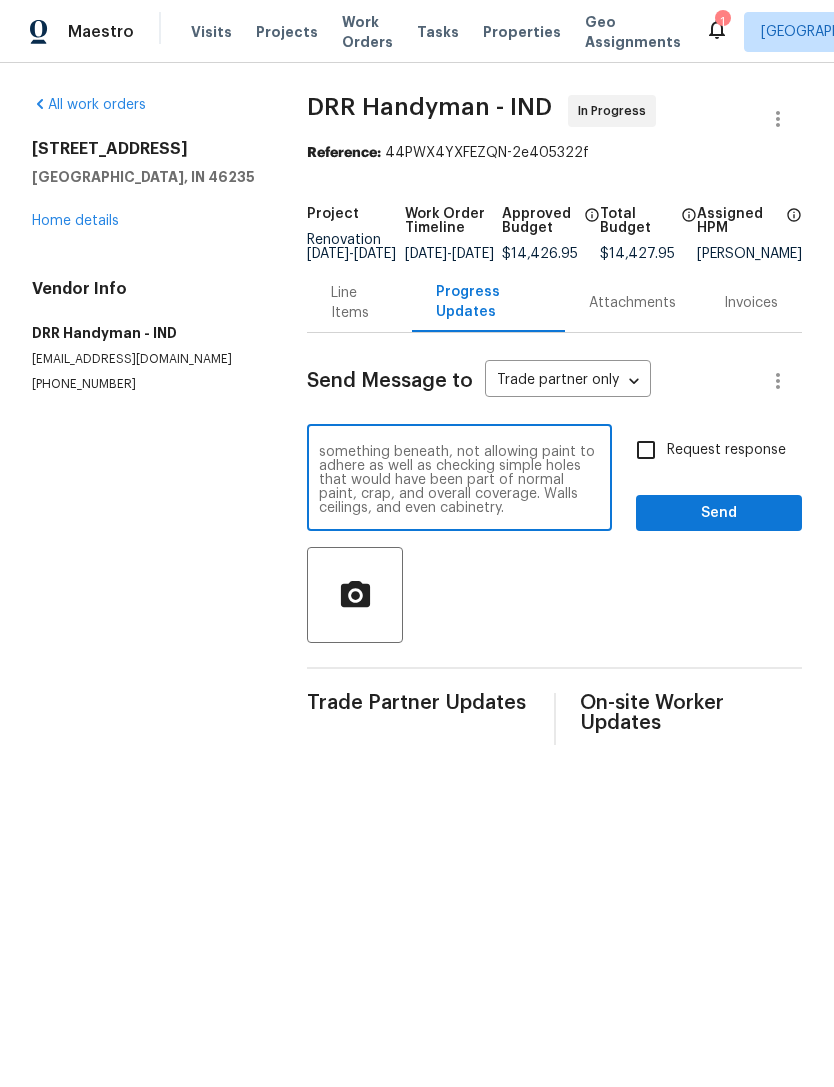 scroll, scrollTop: 84, scrollLeft: 0, axis: vertical 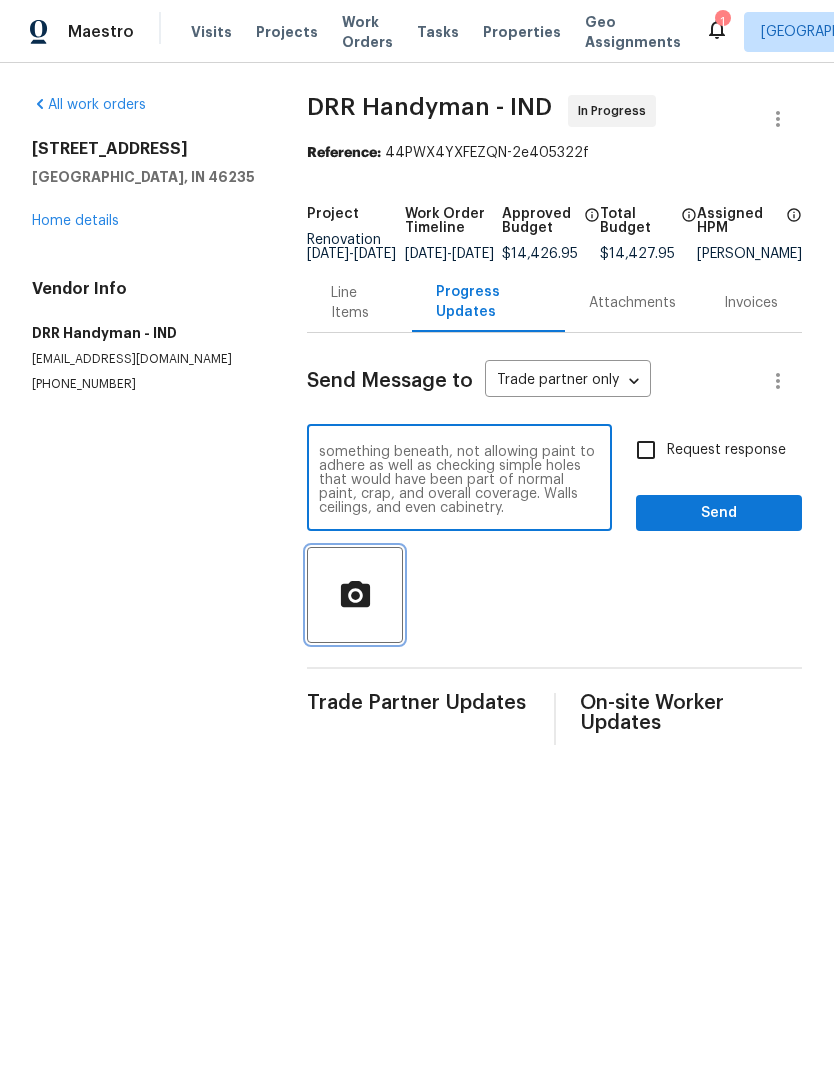 click 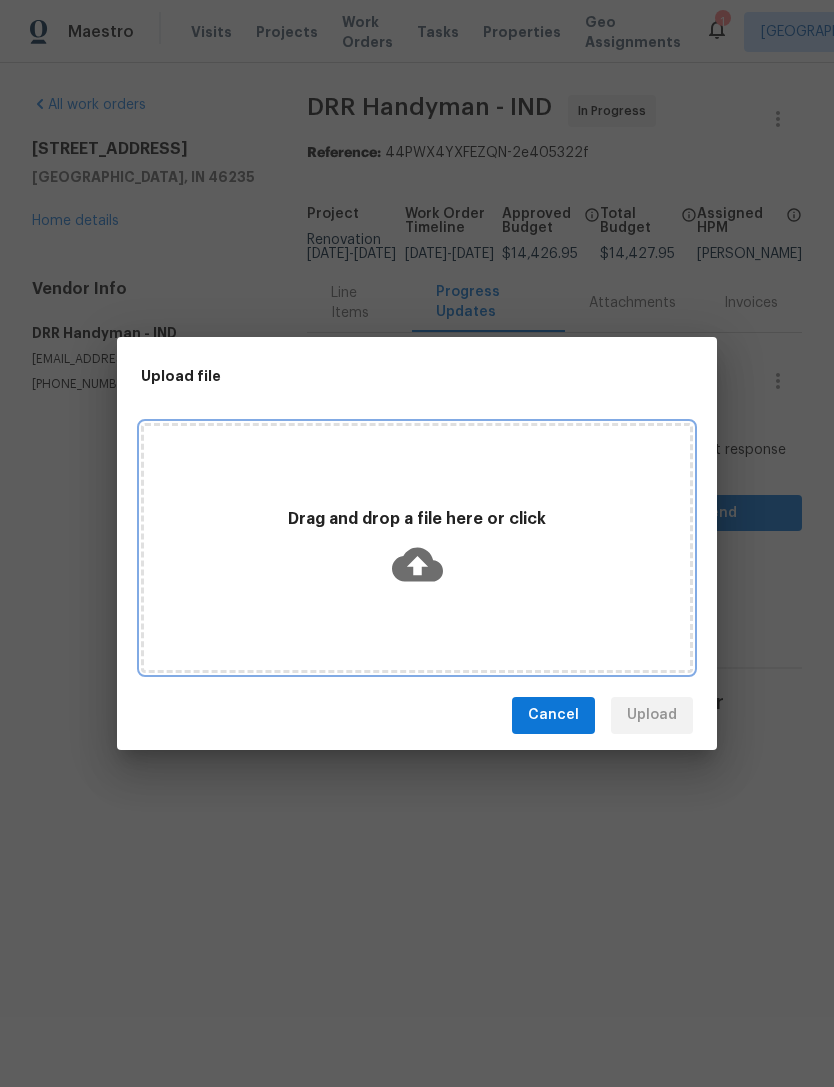 click 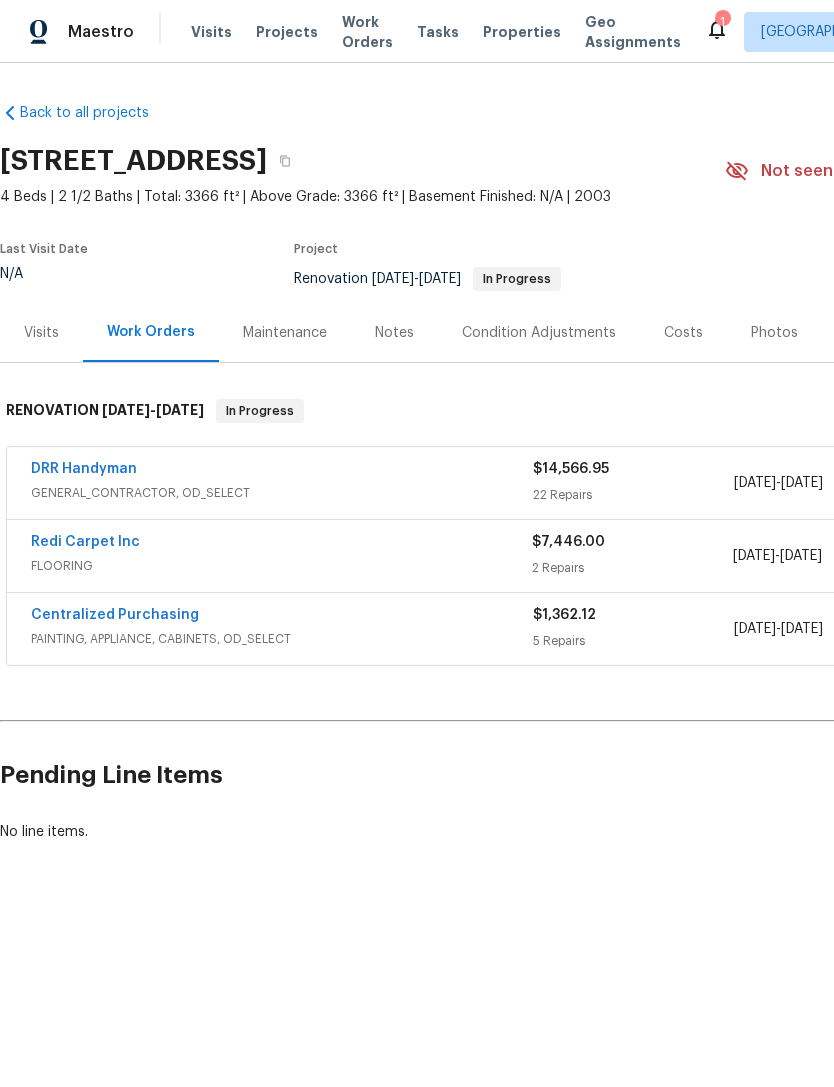 scroll, scrollTop: 0, scrollLeft: 0, axis: both 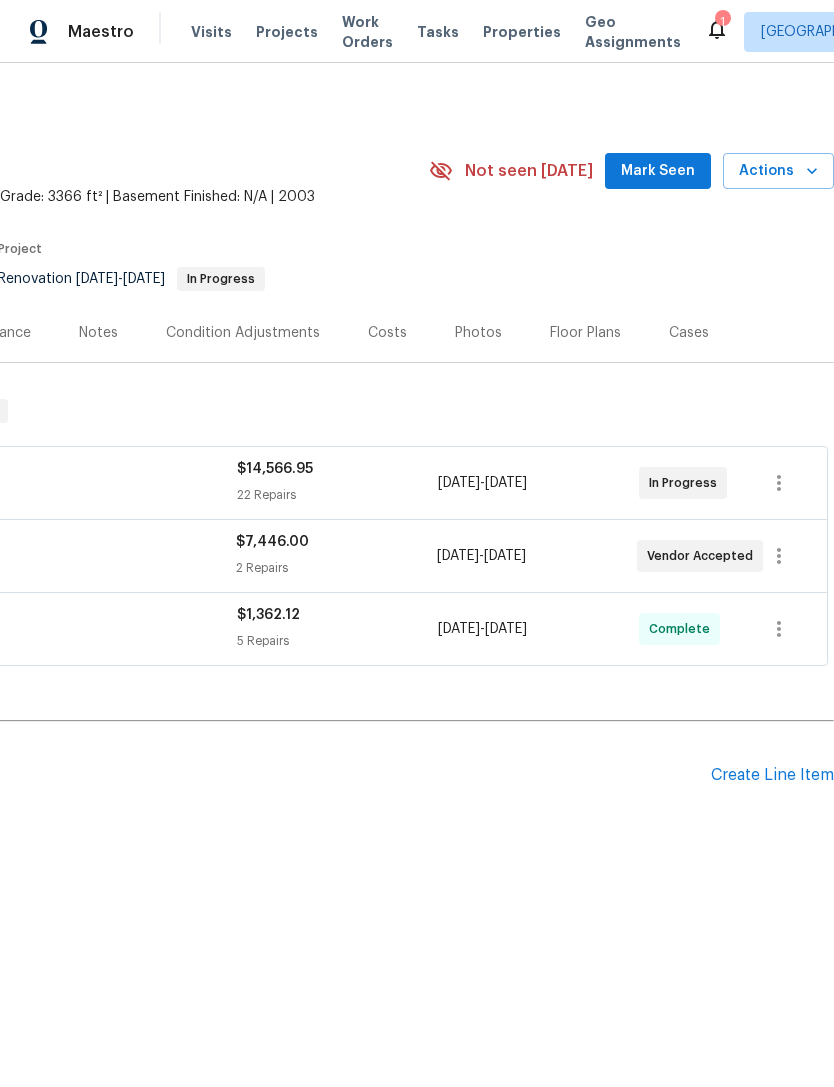 click on "DRR Handyman" at bounding box center (-14, 471) 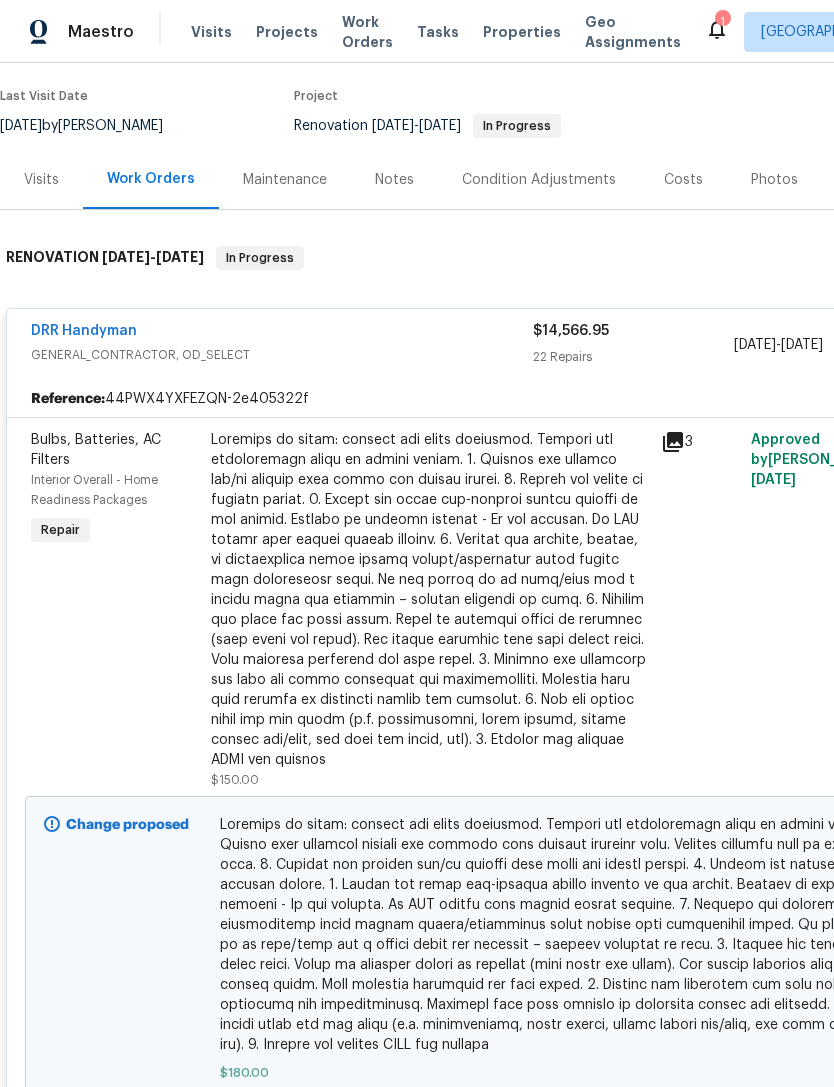 scroll, scrollTop: 154, scrollLeft: 0, axis: vertical 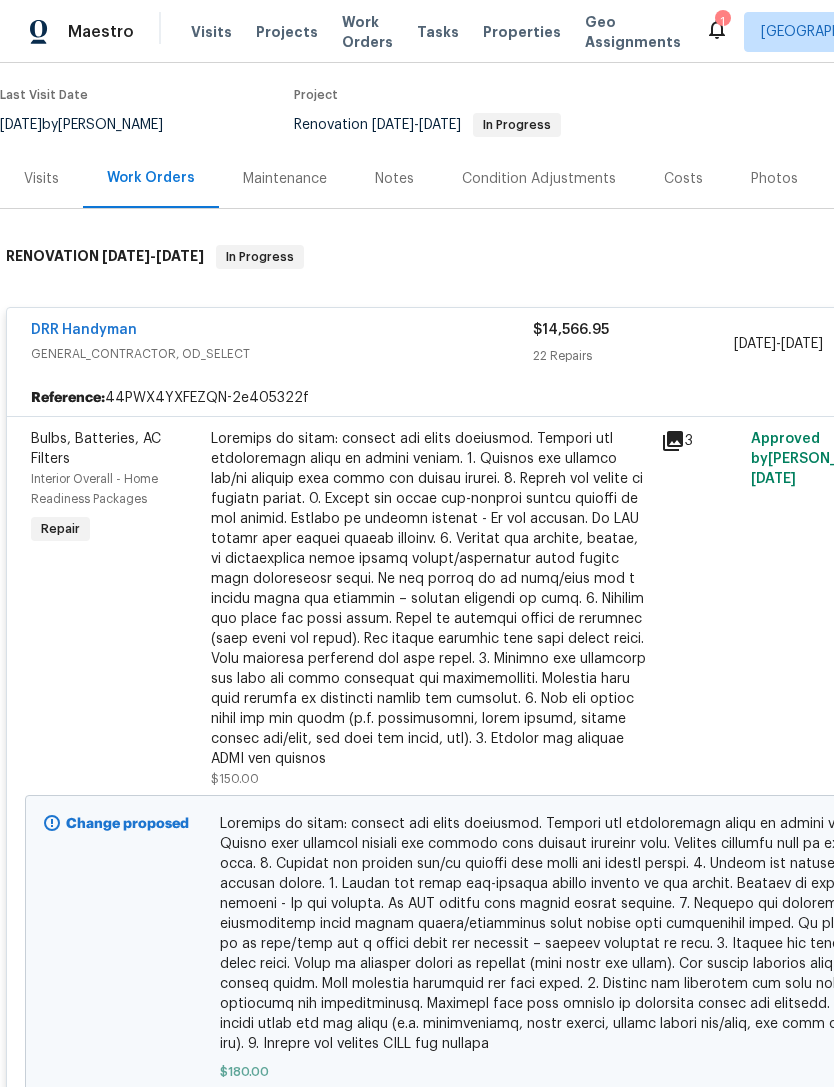 click 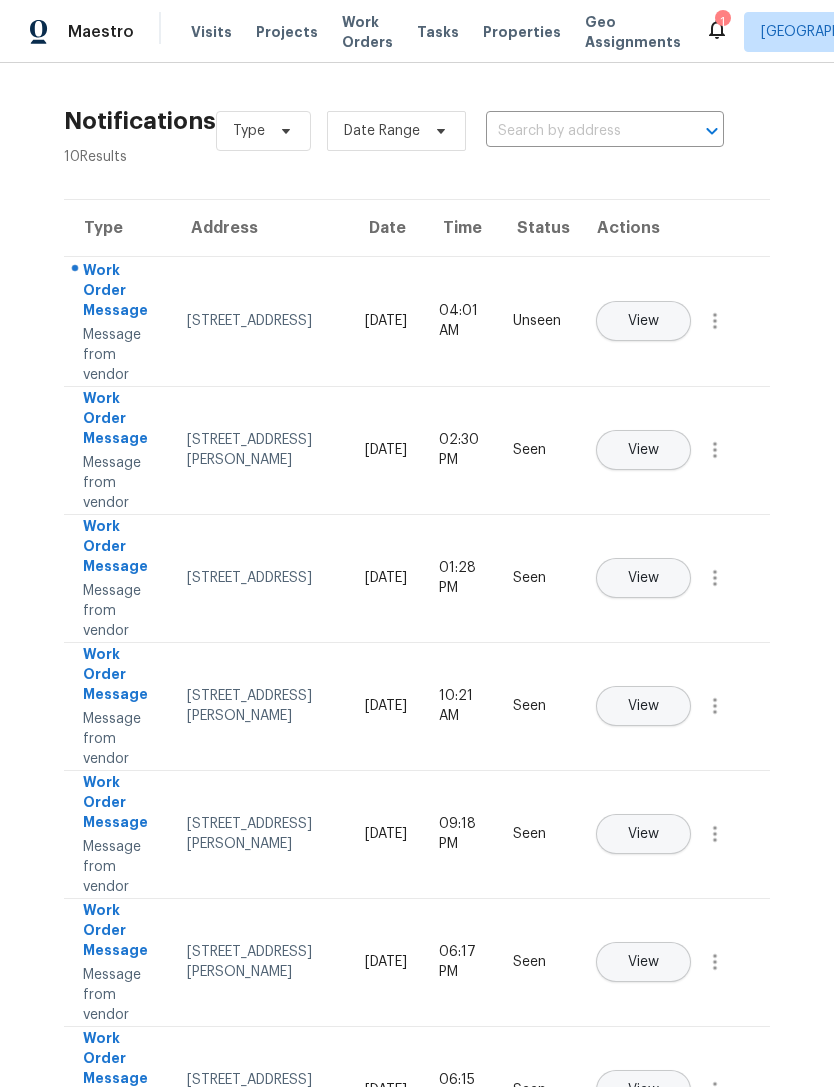 click on "View" at bounding box center (643, 321) 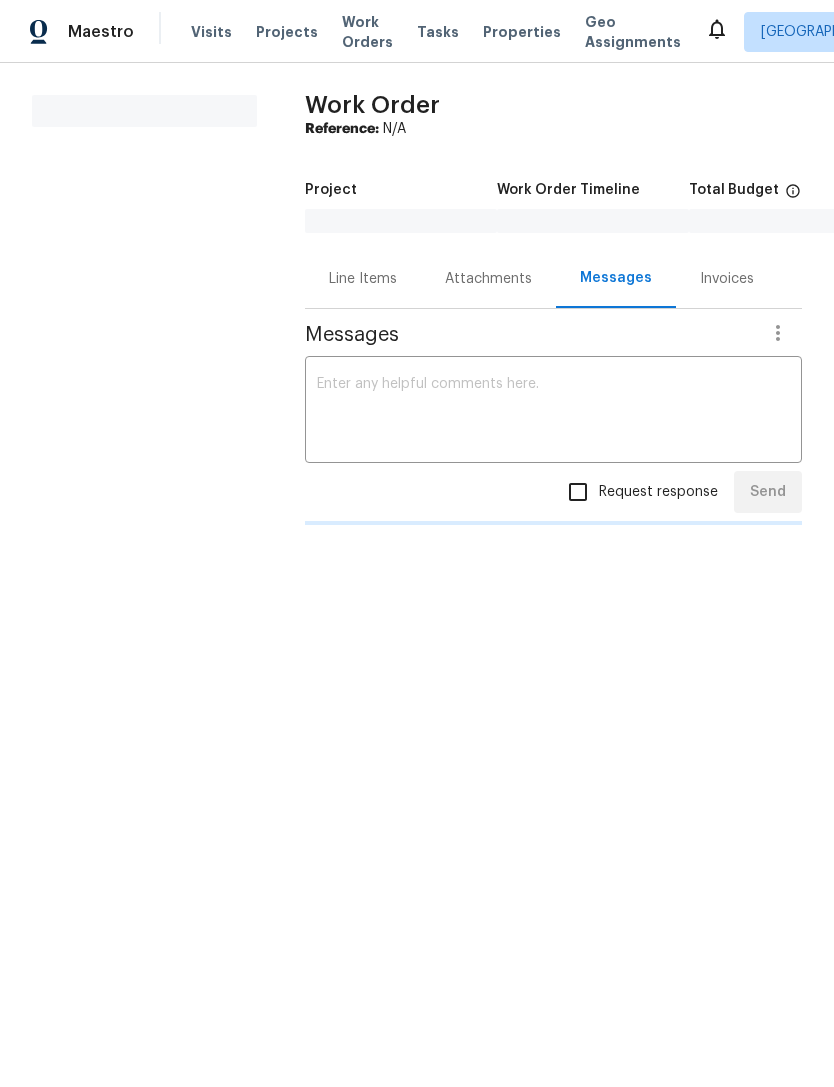 scroll, scrollTop: 0, scrollLeft: 0, axis: both 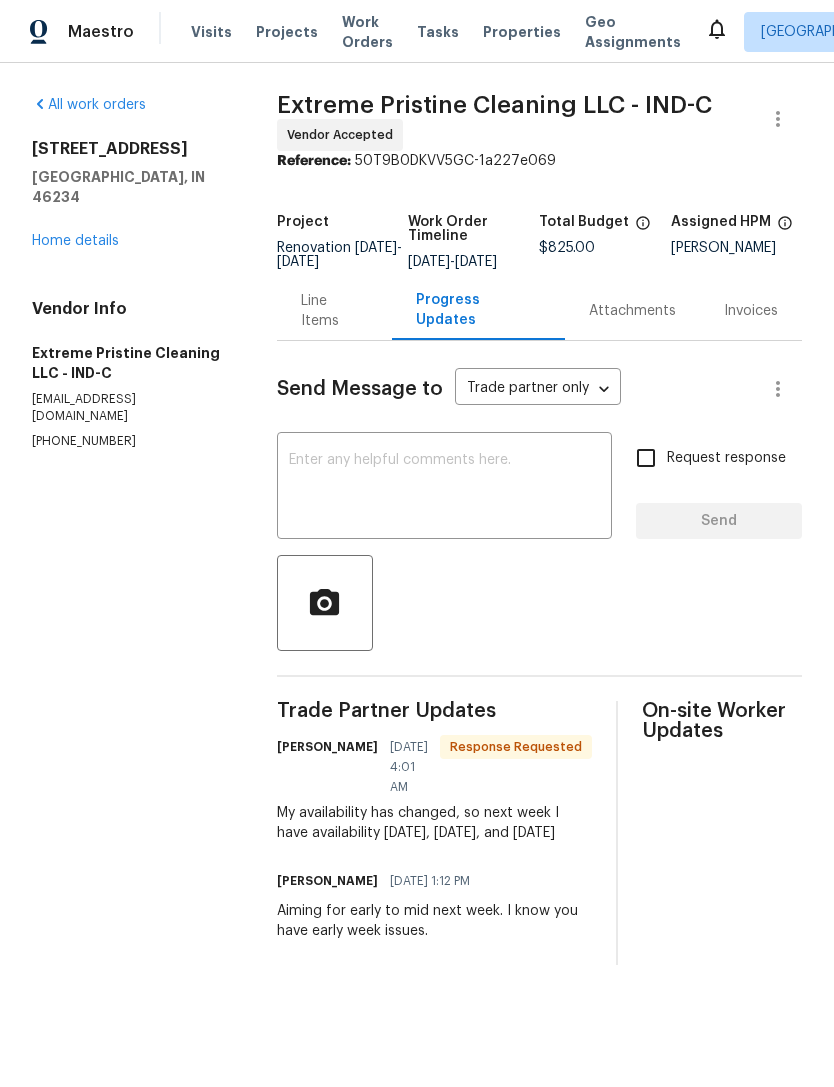 click on "Home details" at bounding box center (75, 241) 